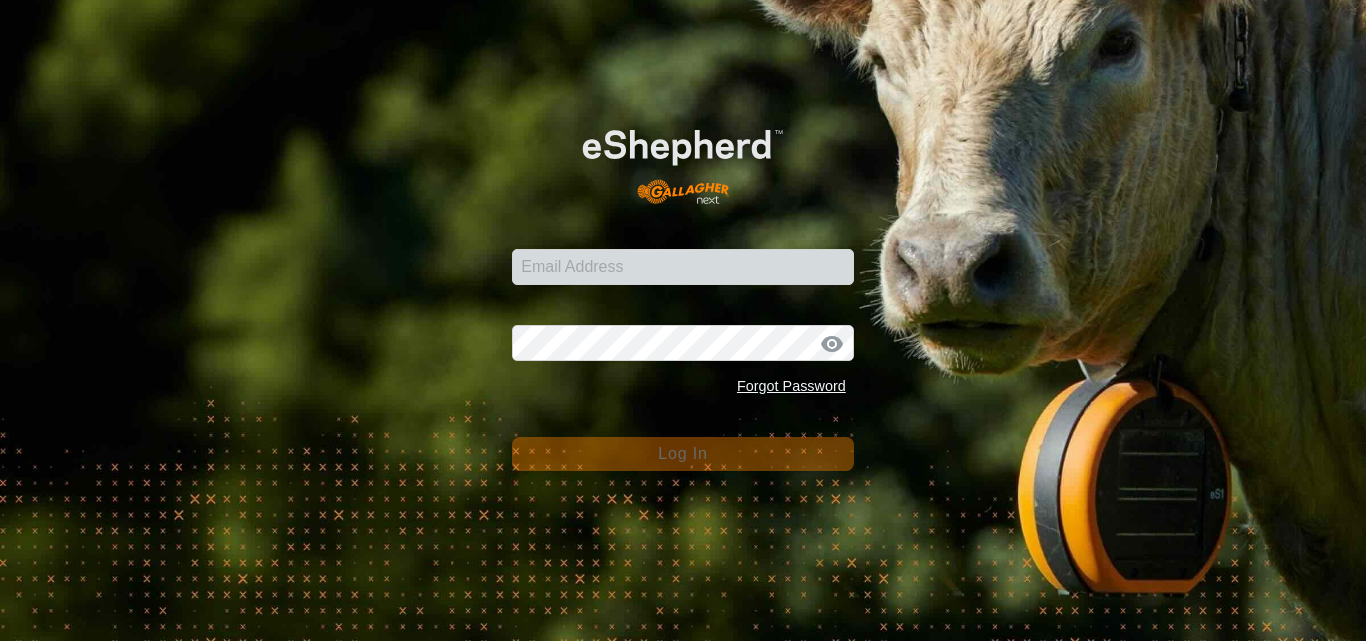scroll, scrollTop: 0, scrollLeft: 0, axis: both 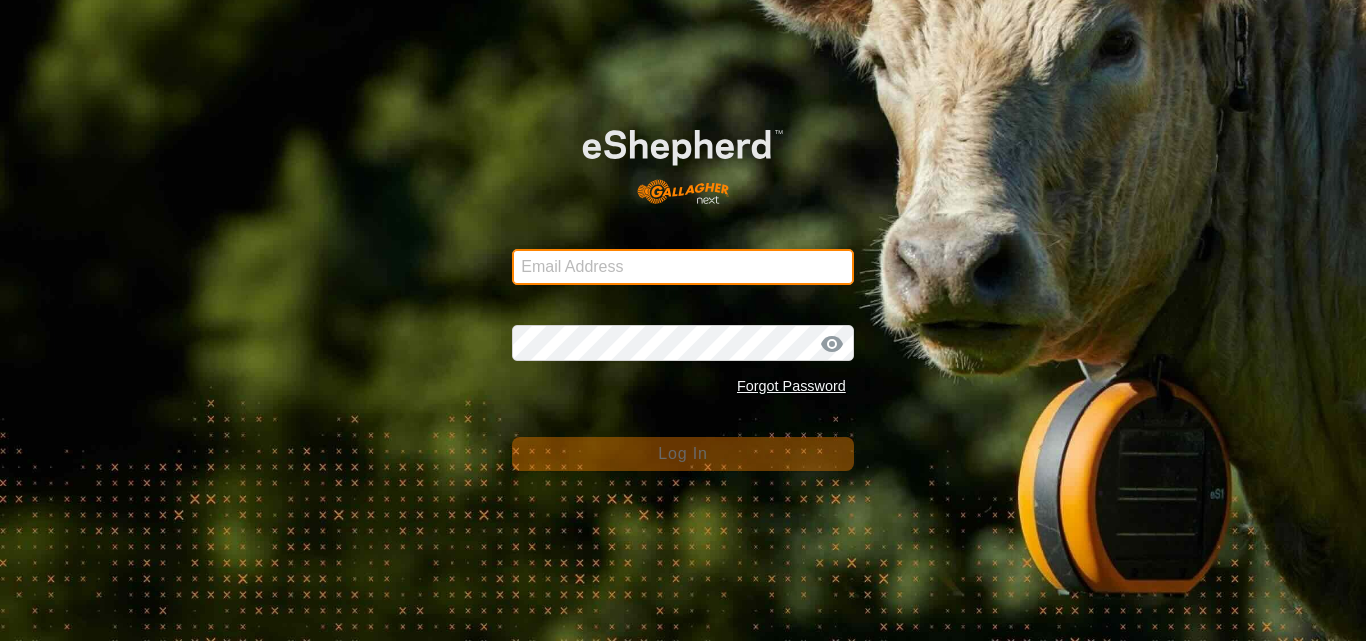 click on "Email Address" at bounding box center [683, 267] 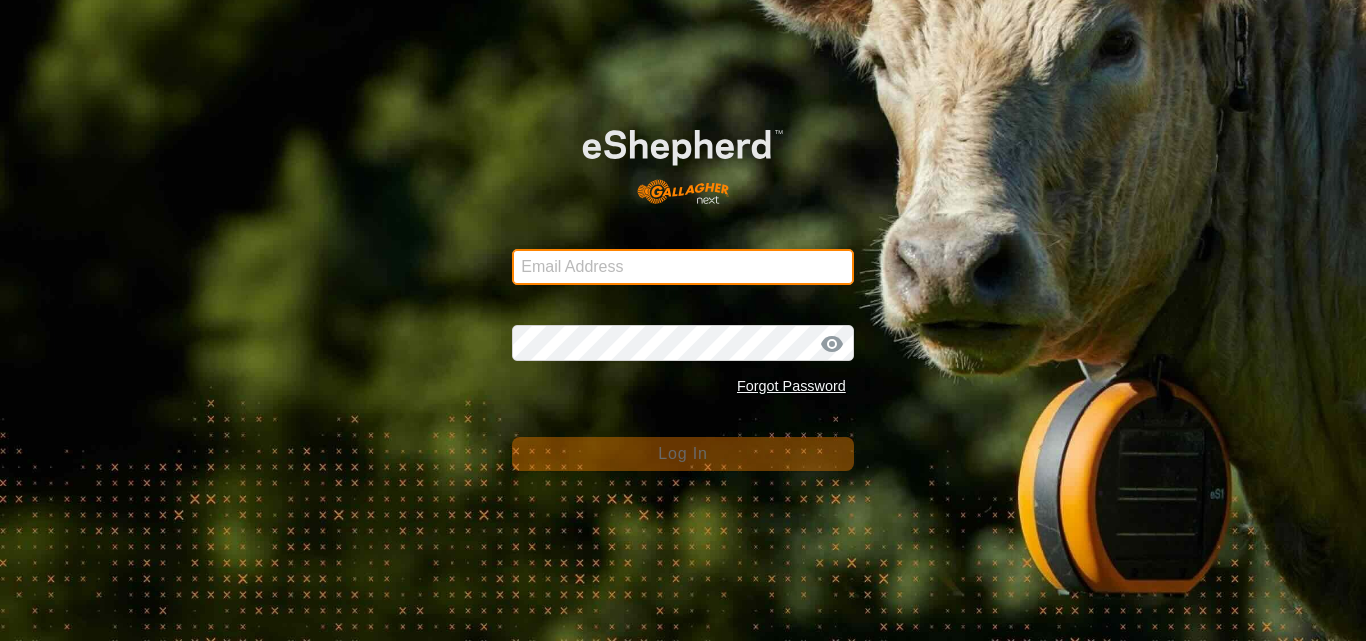 type on "[EMAIL]" 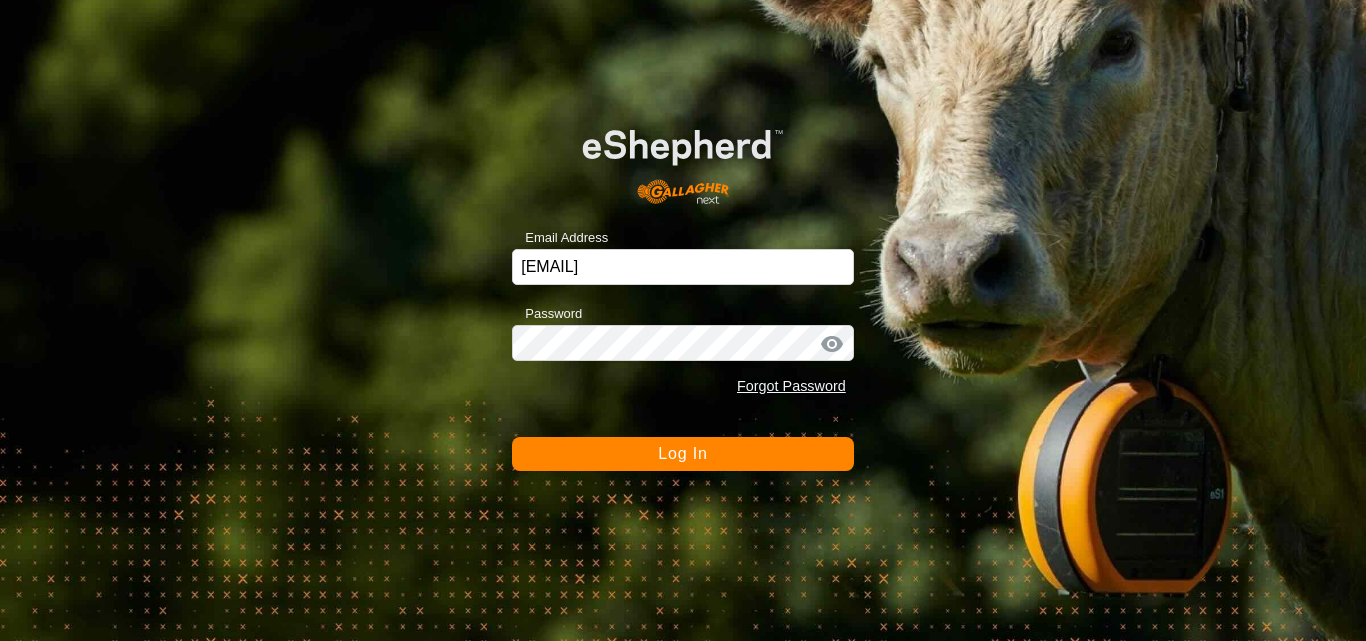 click on "Log In" 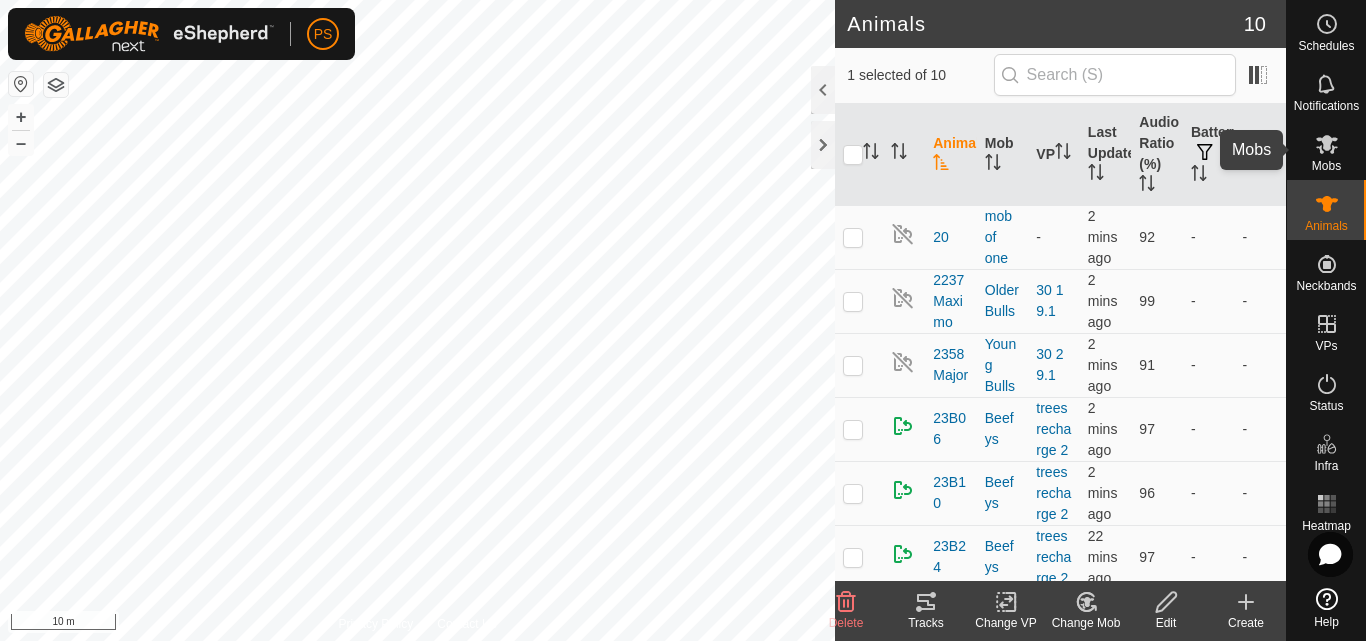 click 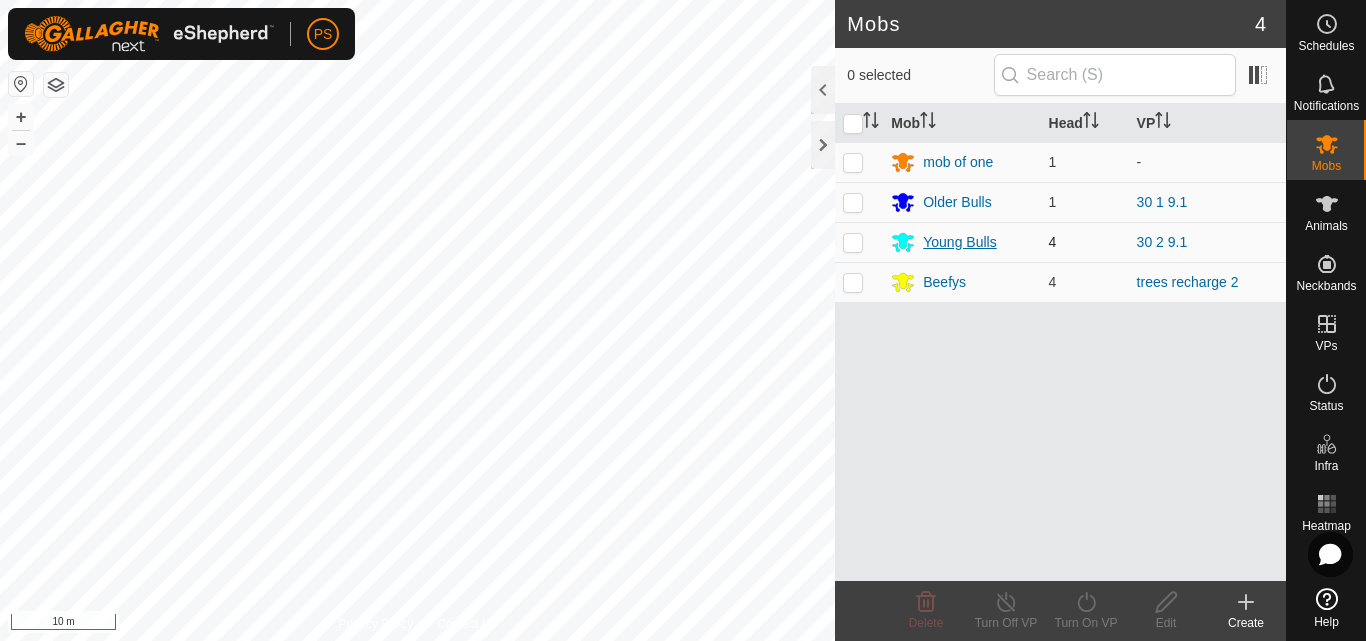 click on "Young Bulls" at bounding box center [959, 242] 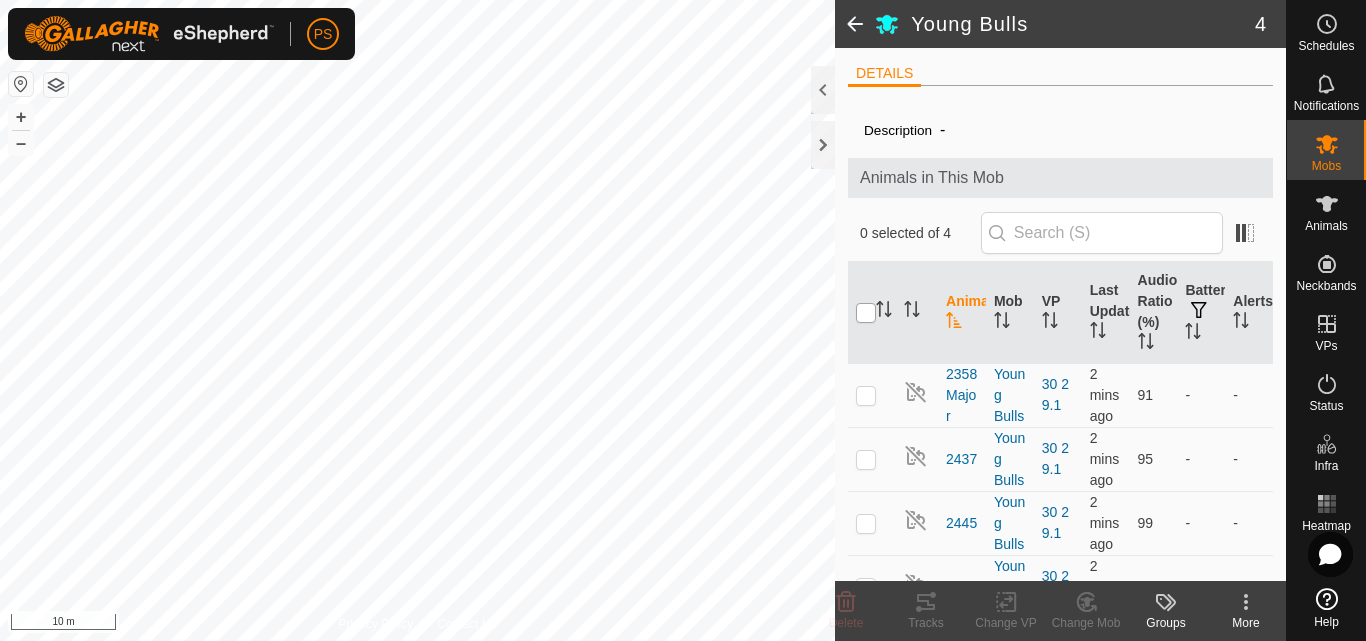click at bounding box center [866, 313] 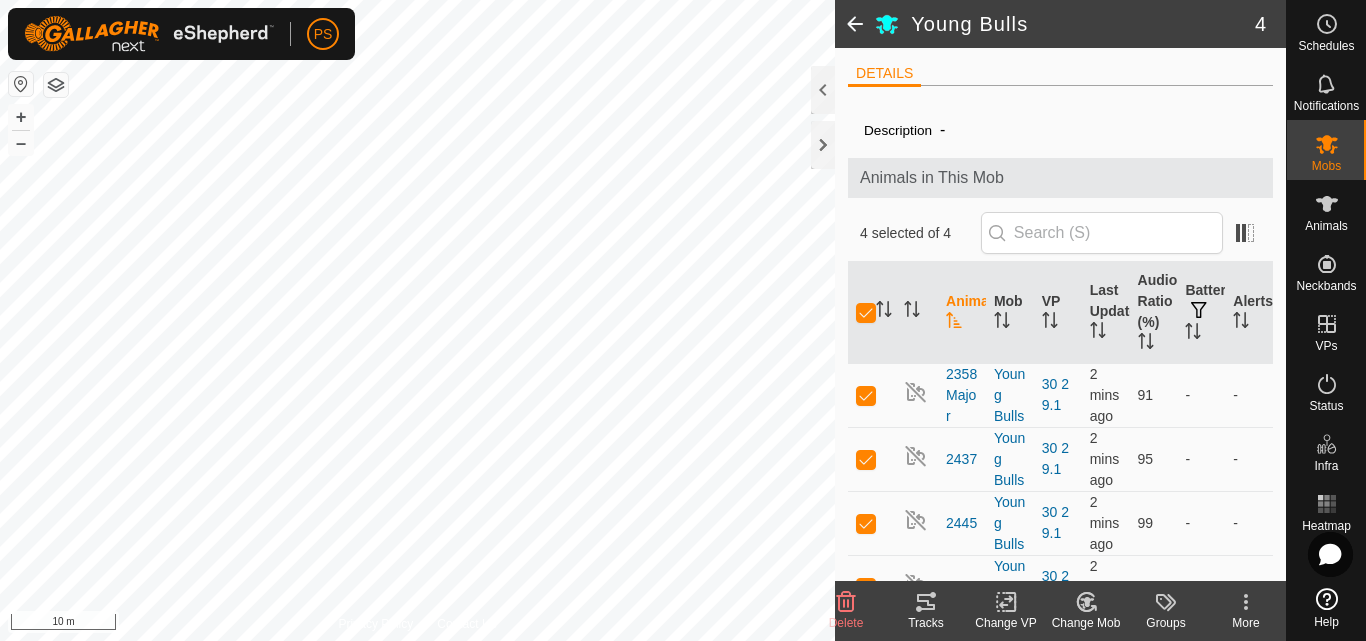 drag, startPoint x: 929, startPoint y: 596, endPoint x: 915, endPoint y: 604, distance: 16.124516 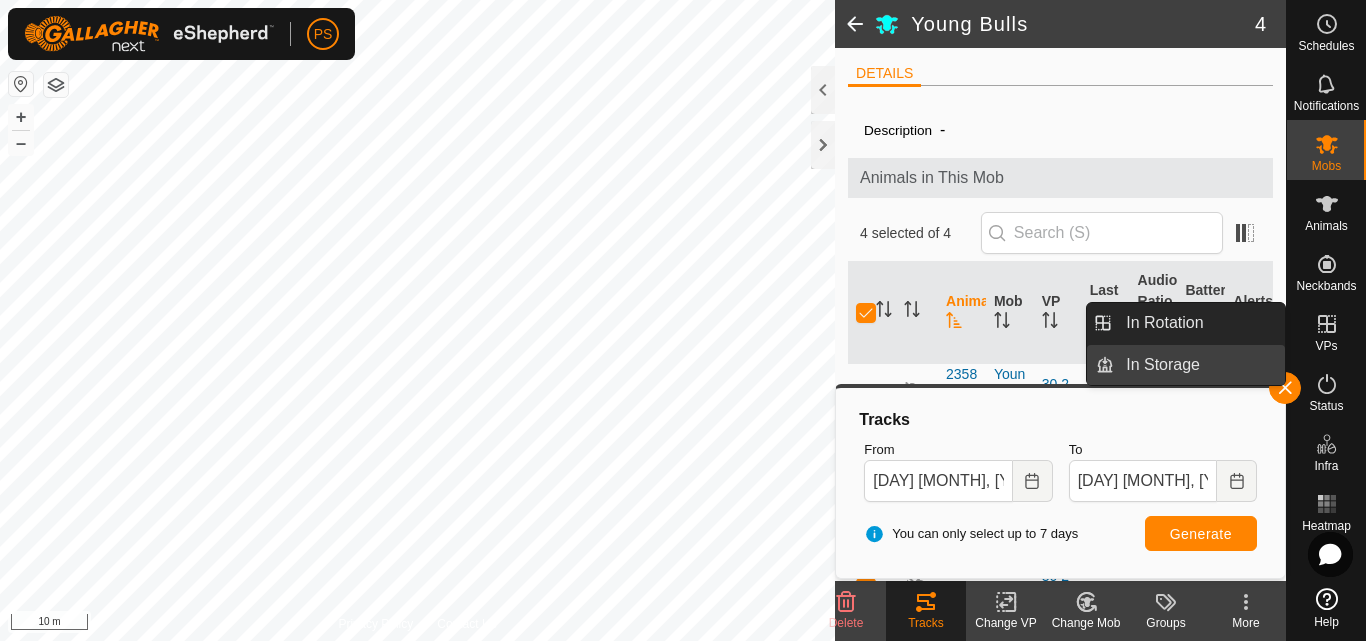 click on "In Storage" at bounding box center (1199, 365) 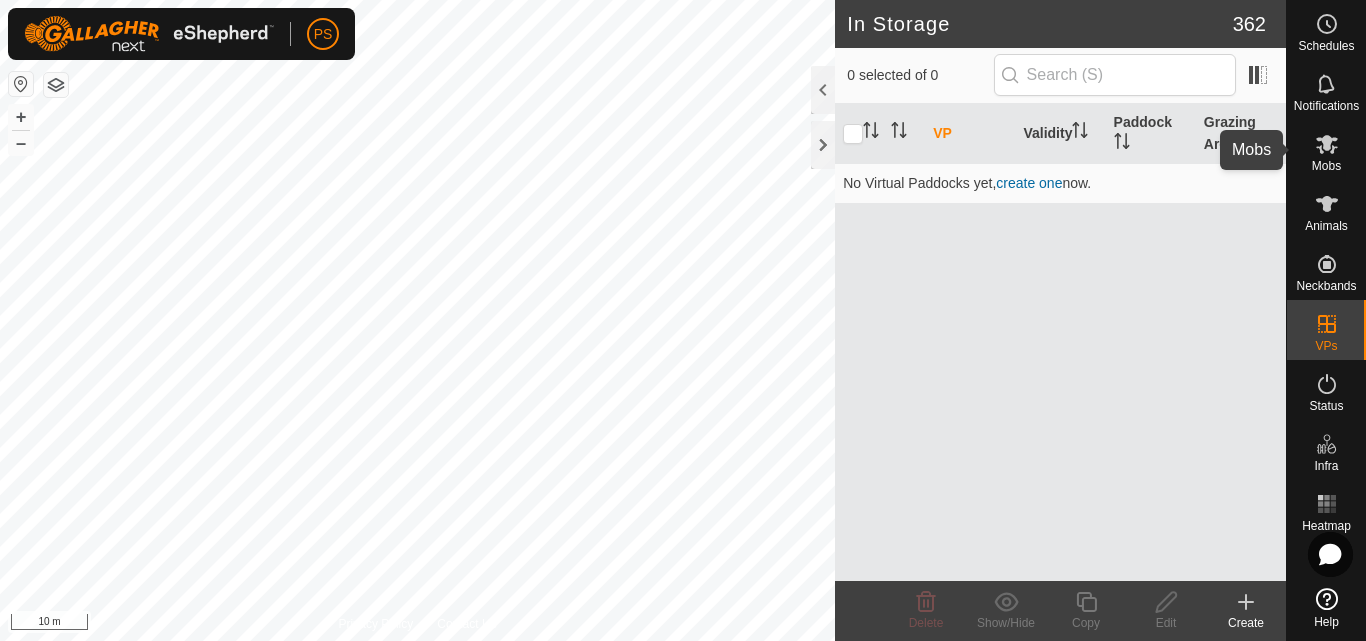 click 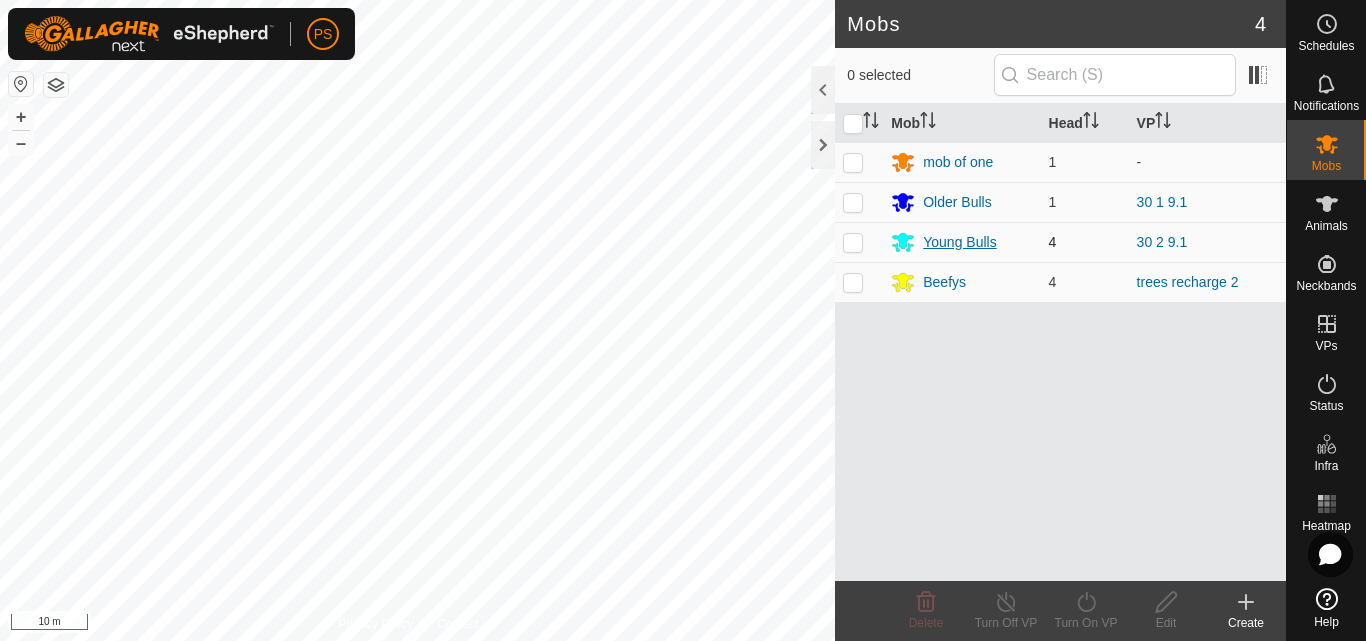 click on "Young Bulls" at bounding box center [959, 242] 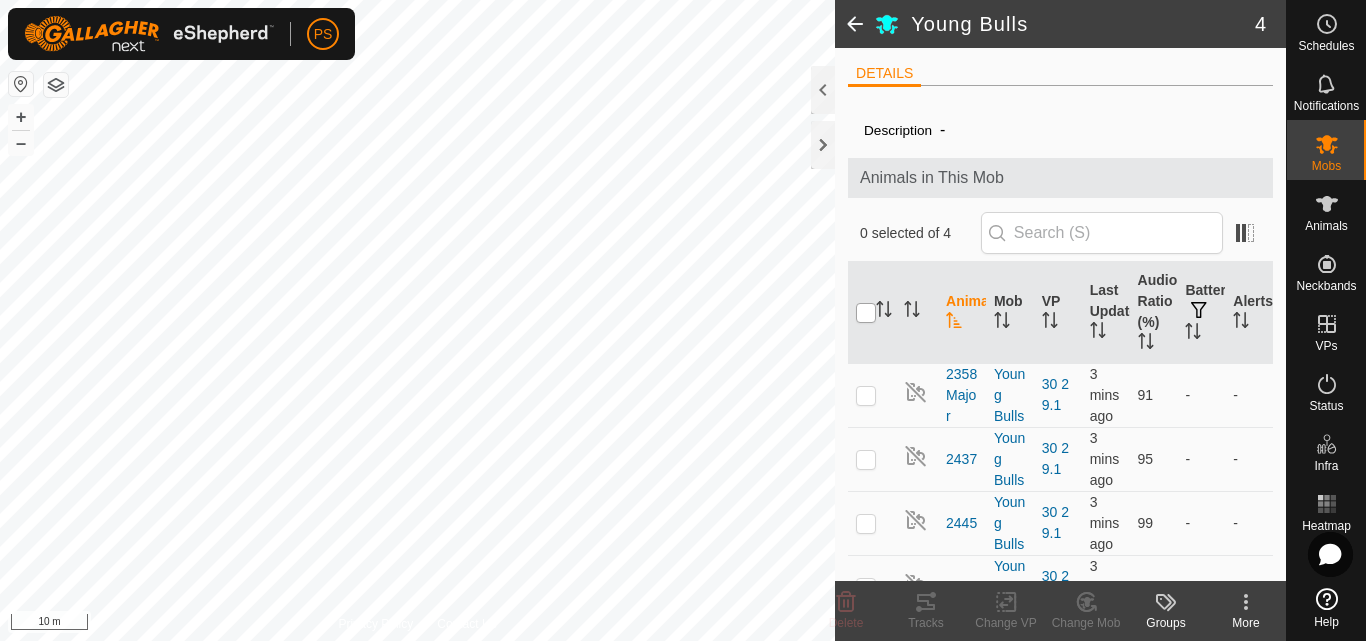 drag, startPoint x: 856, startPoint y: 303, endPoint x: 864, endPoint y: 315, distance: 14.422205 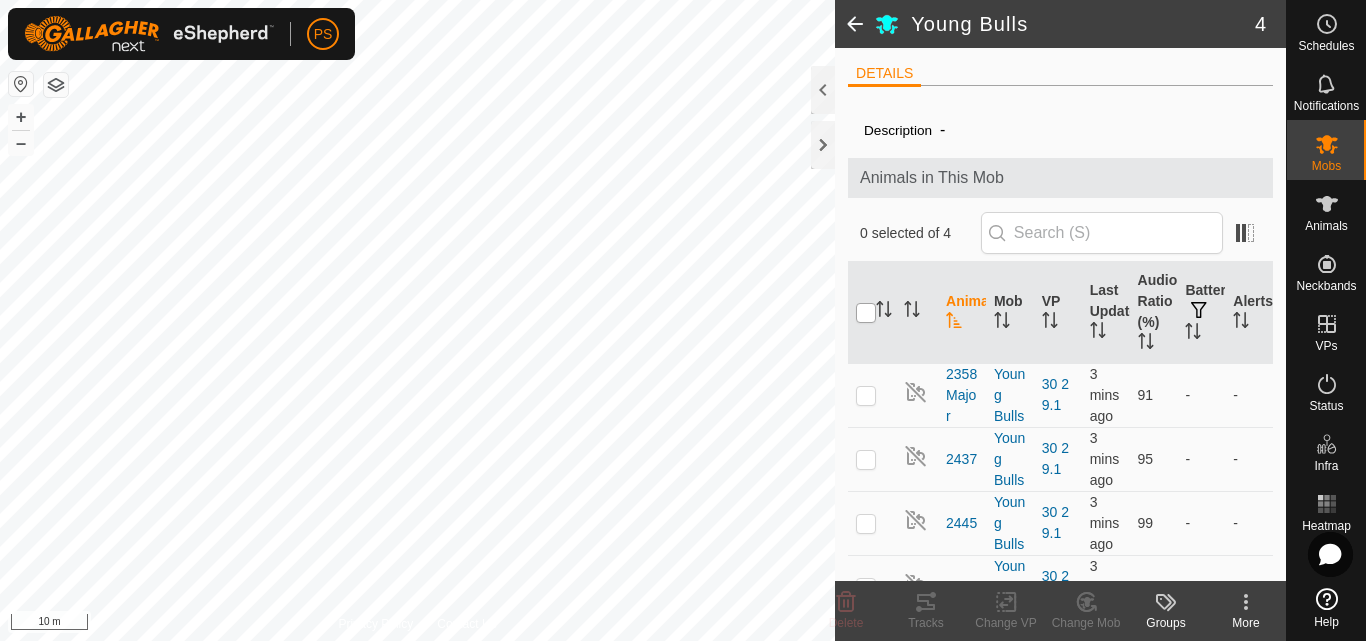 click at bounding box center (866, 313) 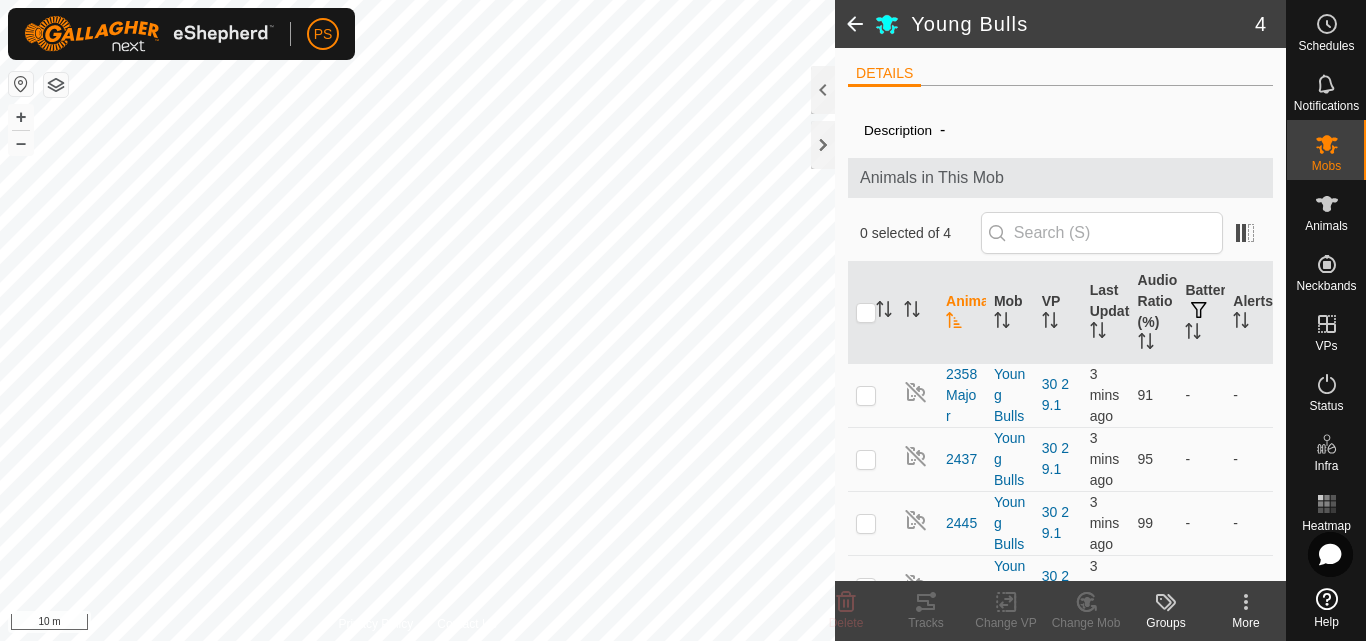 checkbox on "true" 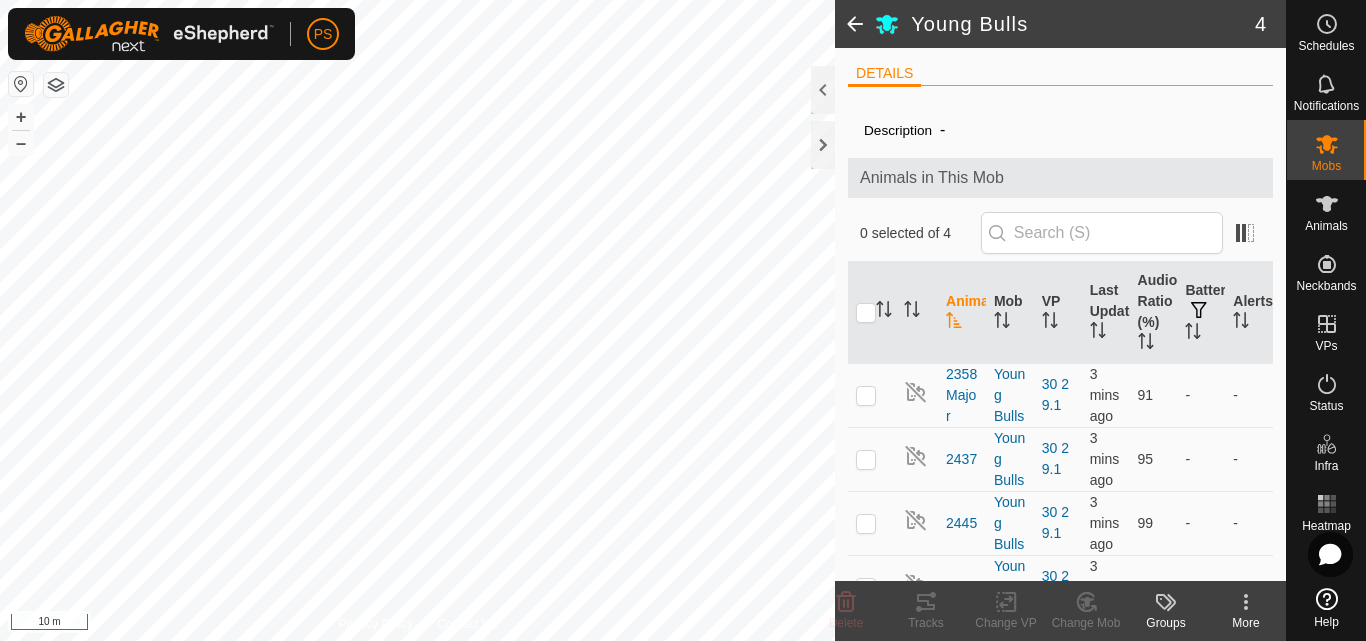 checkbox on "true" 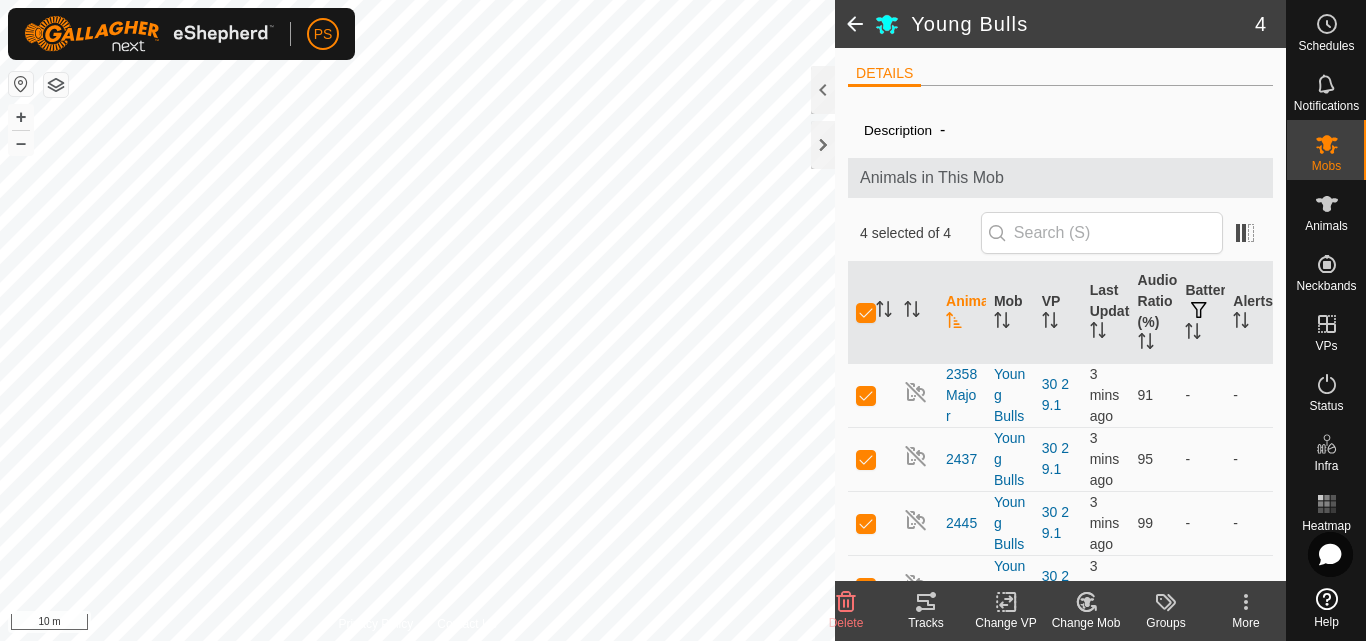 click 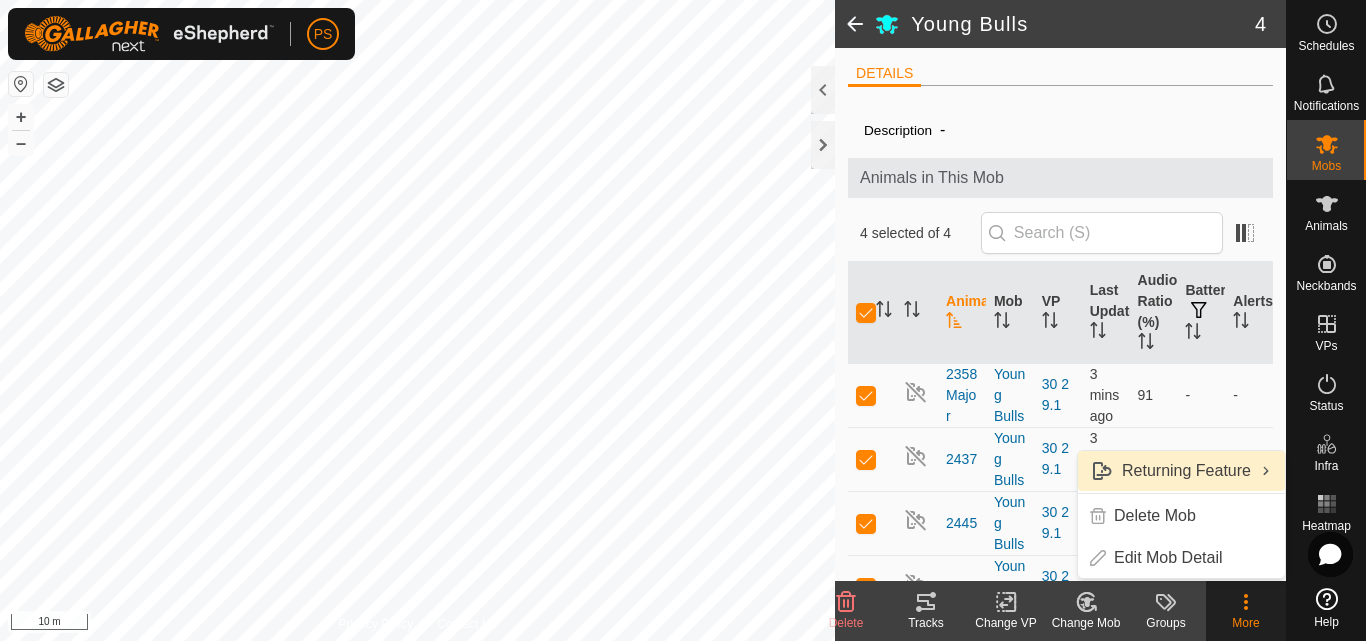 click on "Returning Feature" at bounding box center (1181, 471) 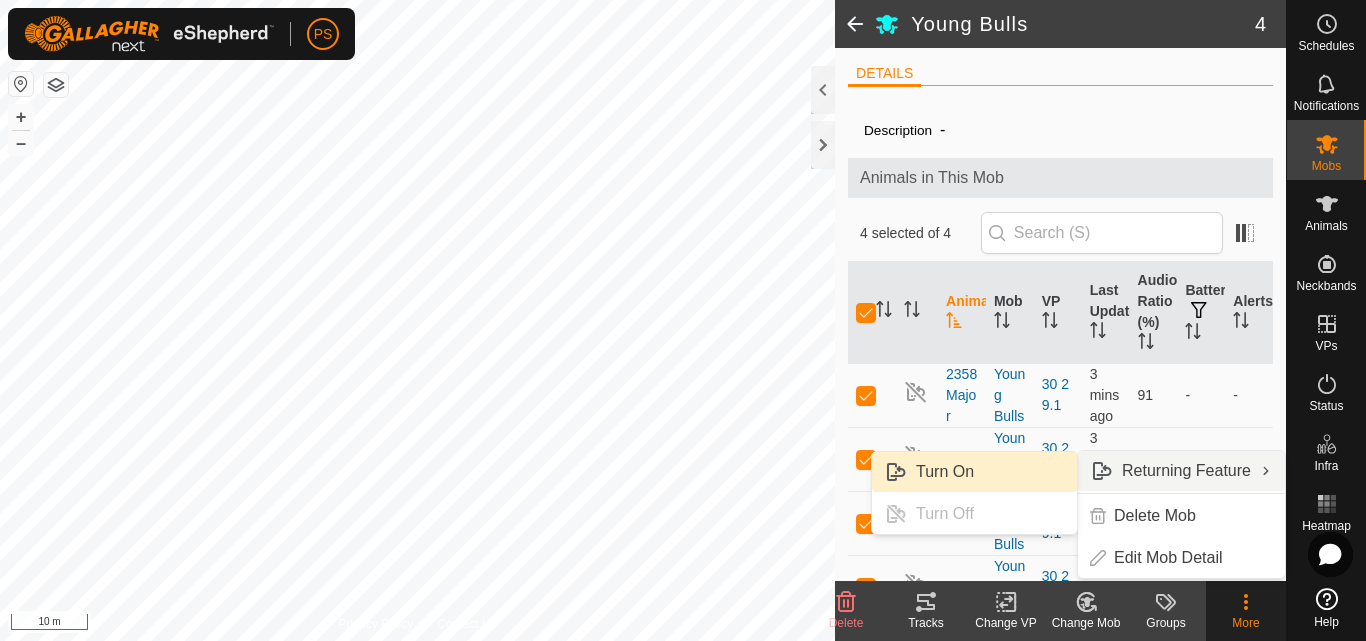 click on "Turn On" at bounding box center [974, 472] 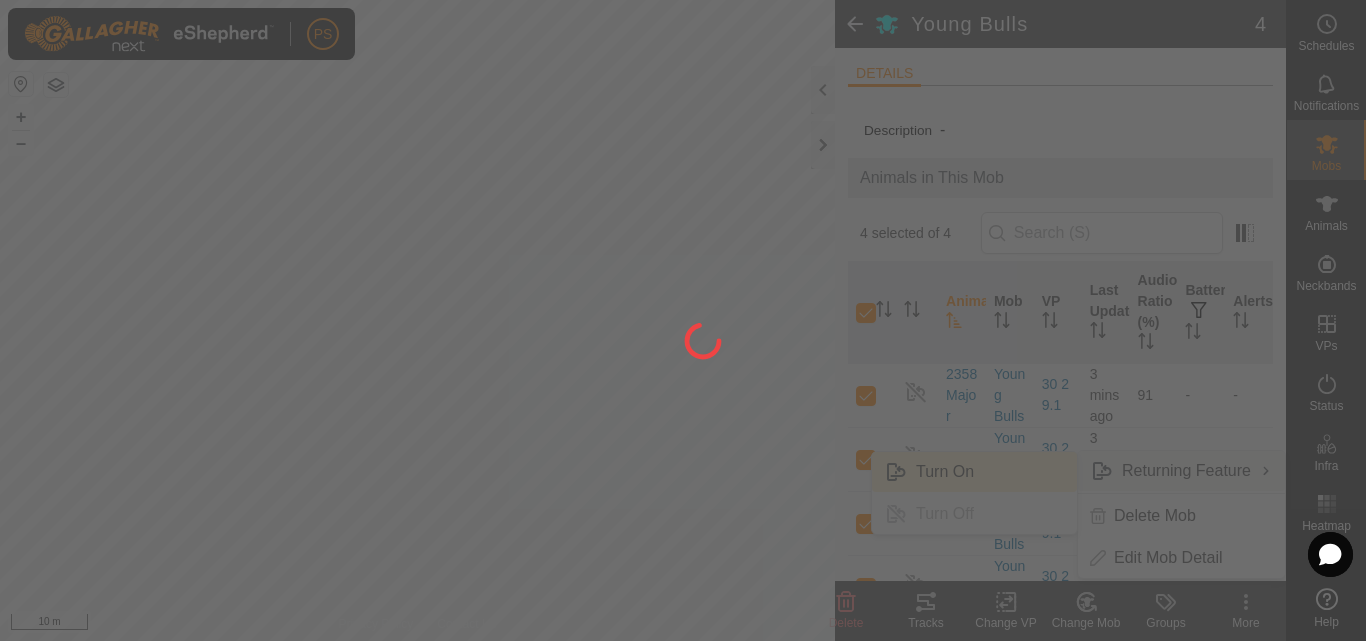 checkbox on "false" 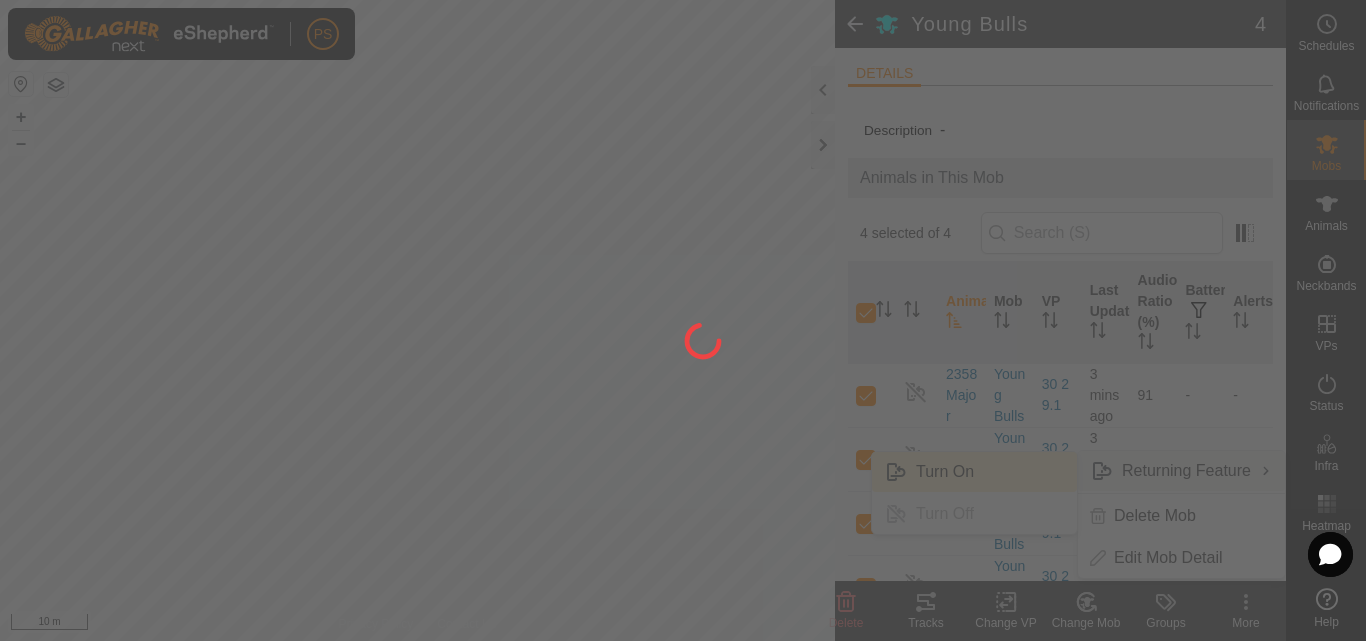 checkbox on "false" 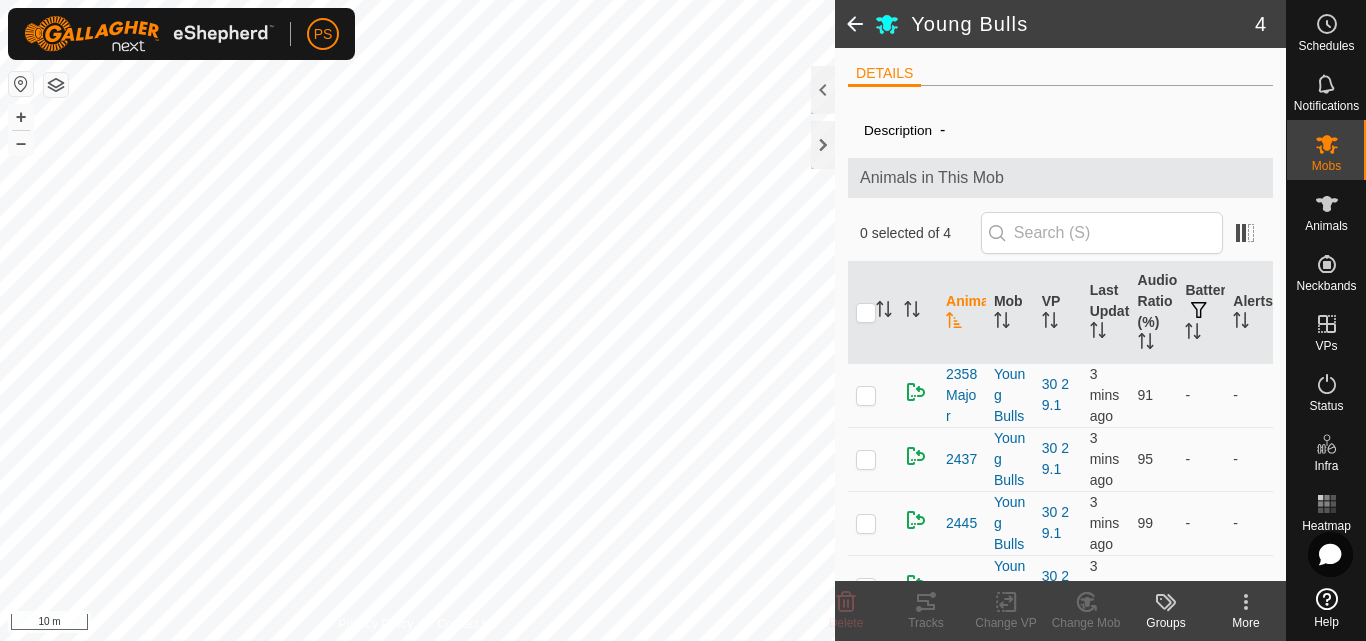 click 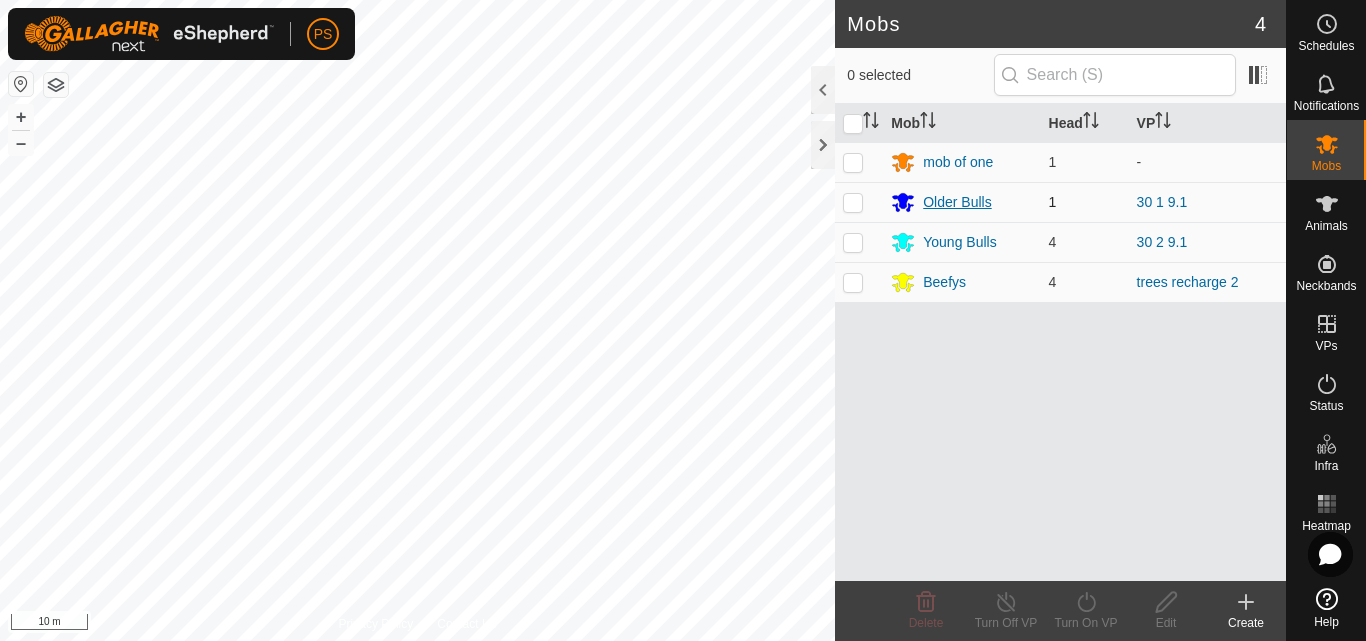 click on "Older Bulls" at bounding box center (957, 202) 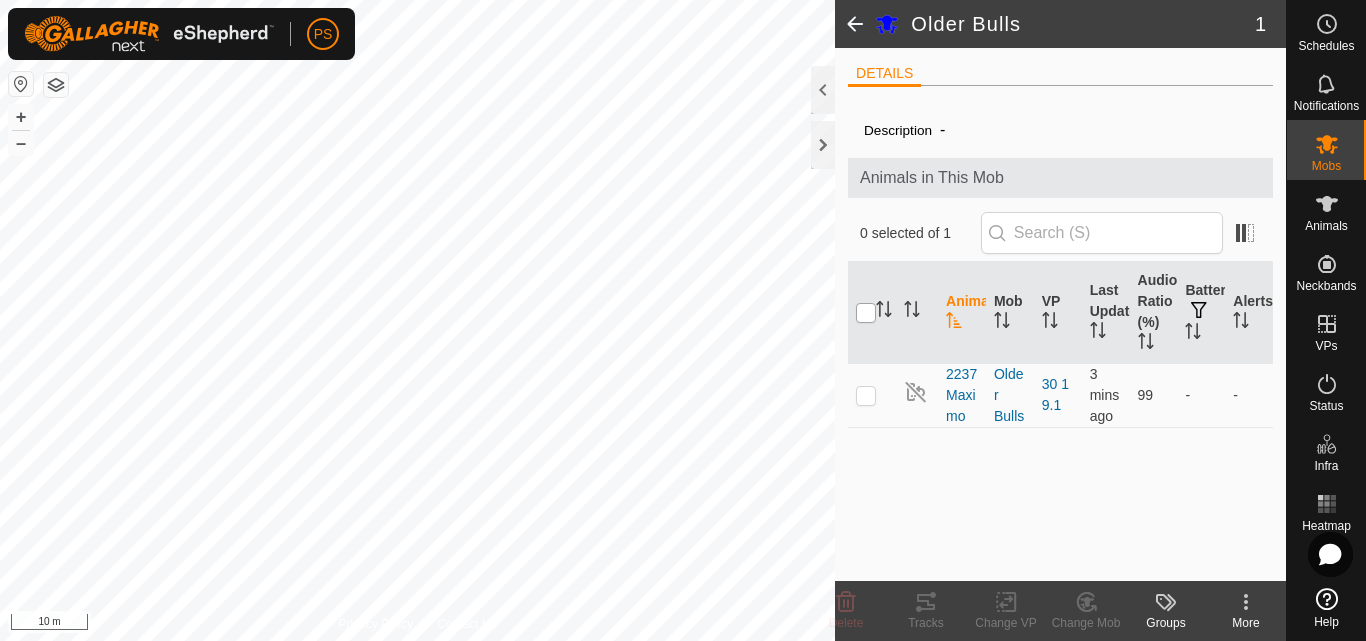 click at bounding box center [866, 313] 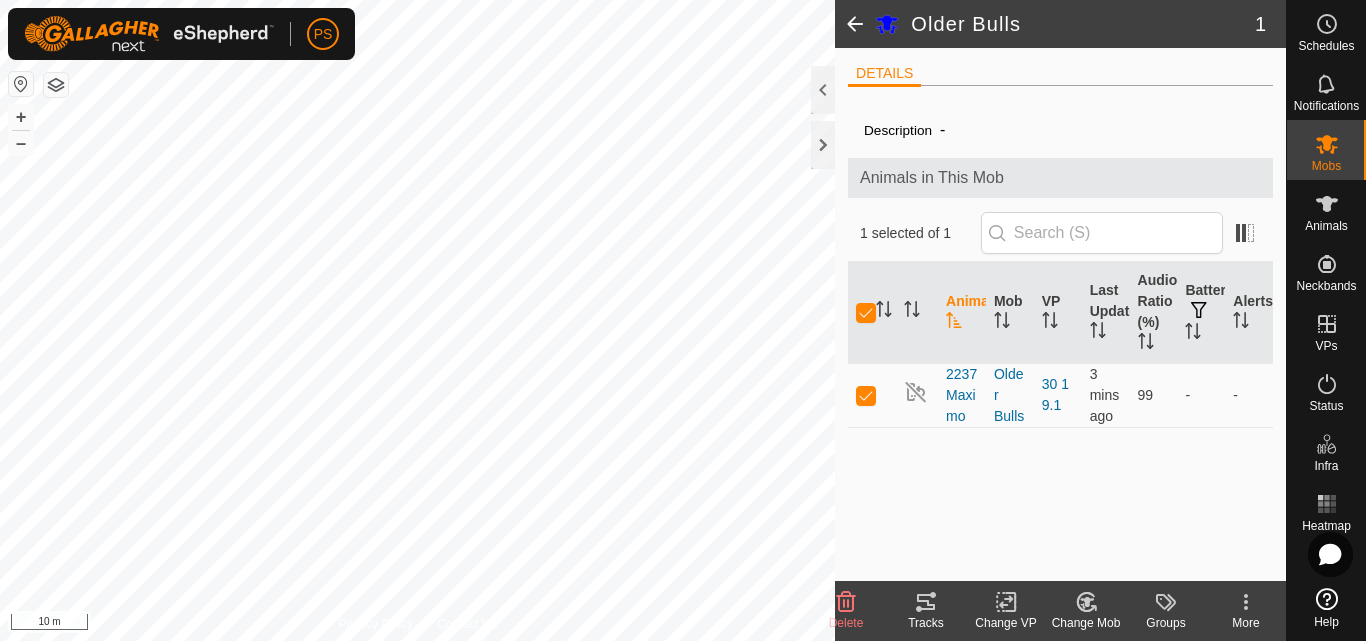 click 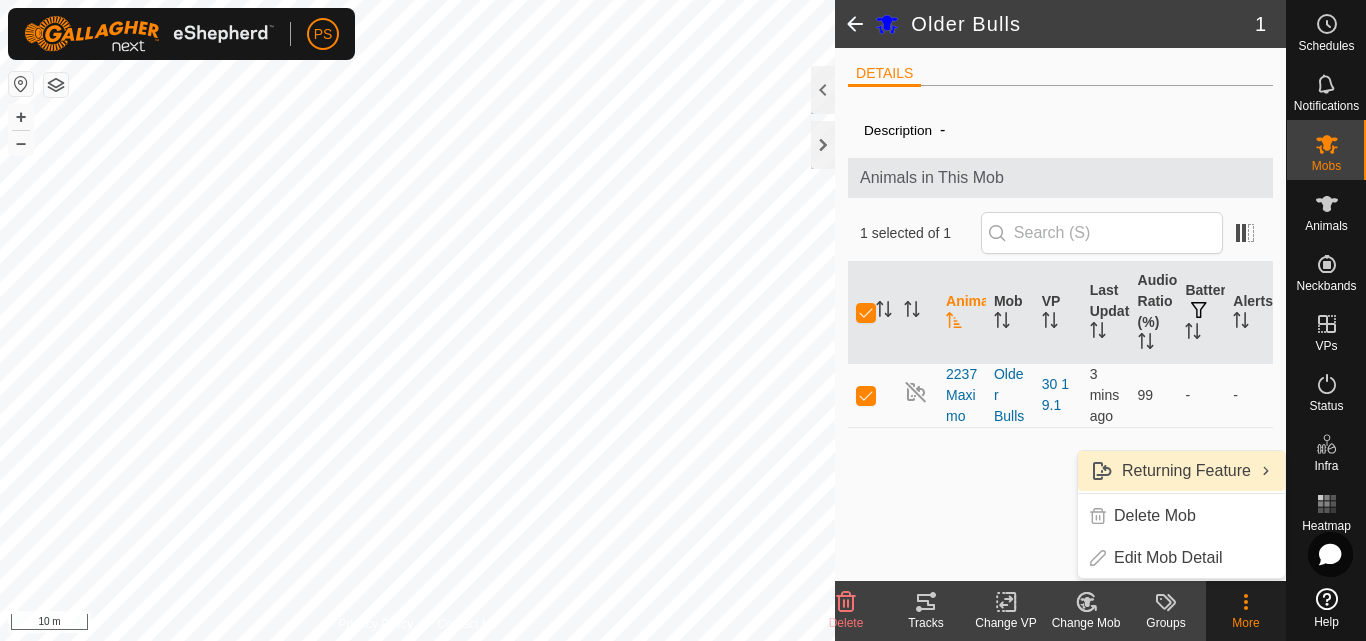 click on "Returning Feature" at bounding box center [1181, 471] 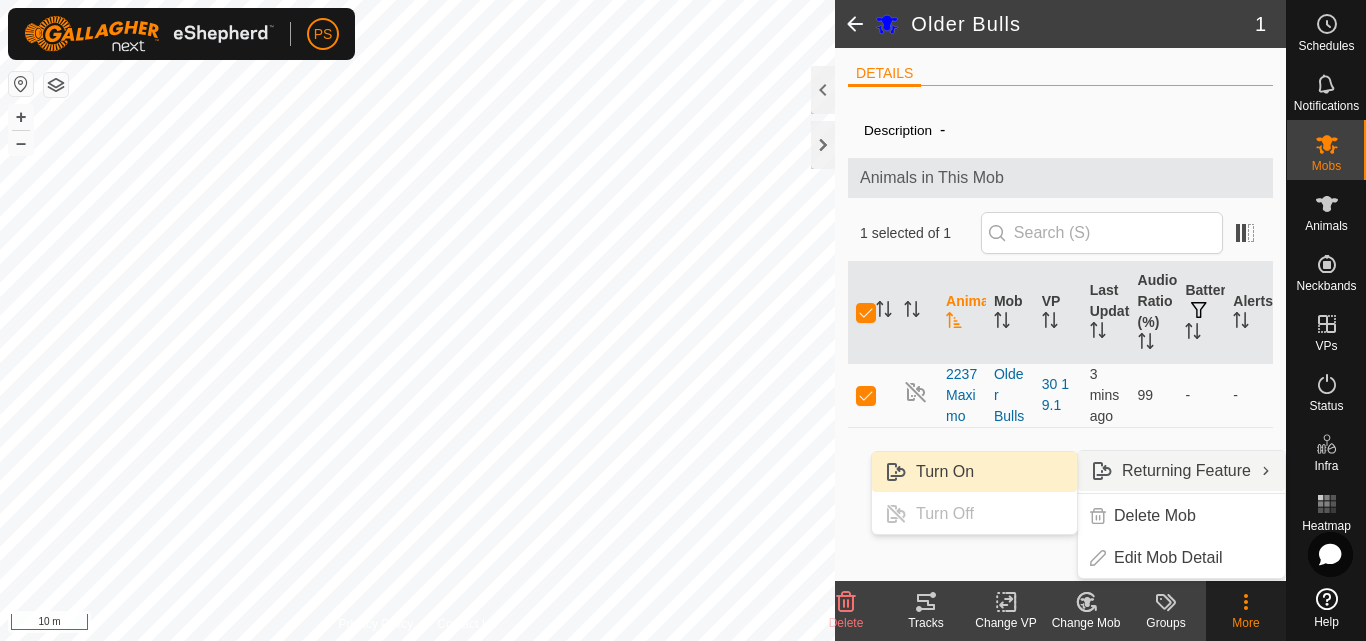 click on "Turn On" at bounding box center [974, 472] 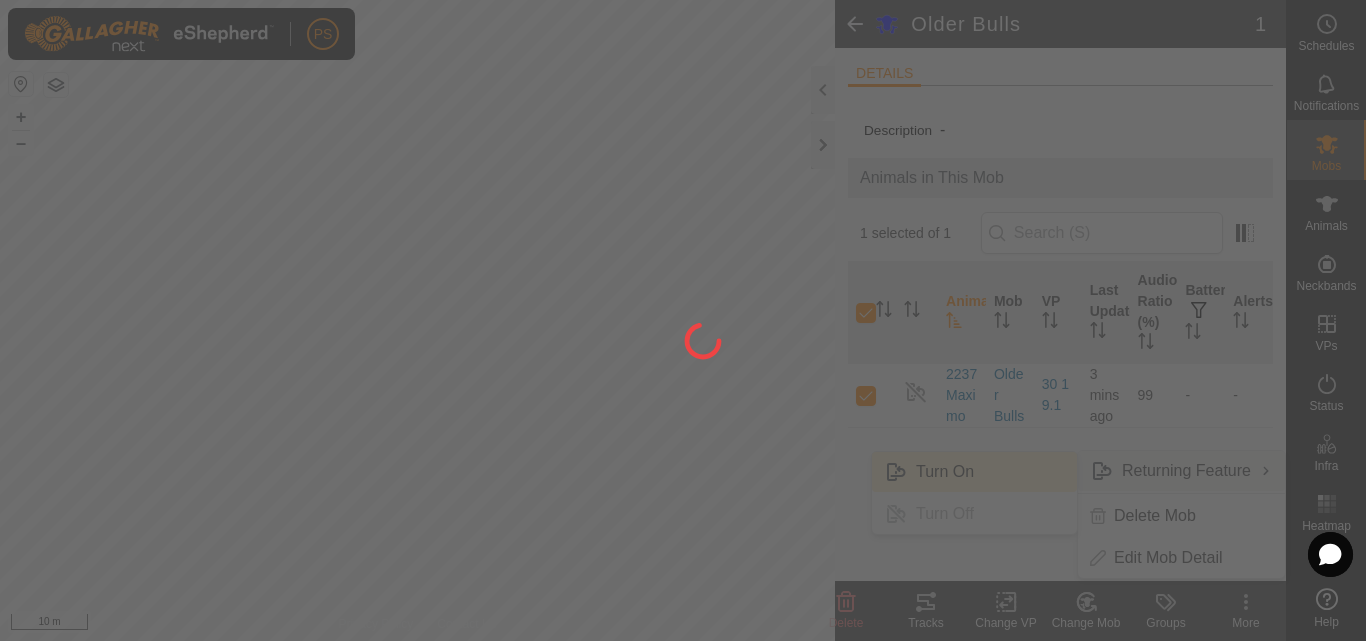 checkbox on "false" 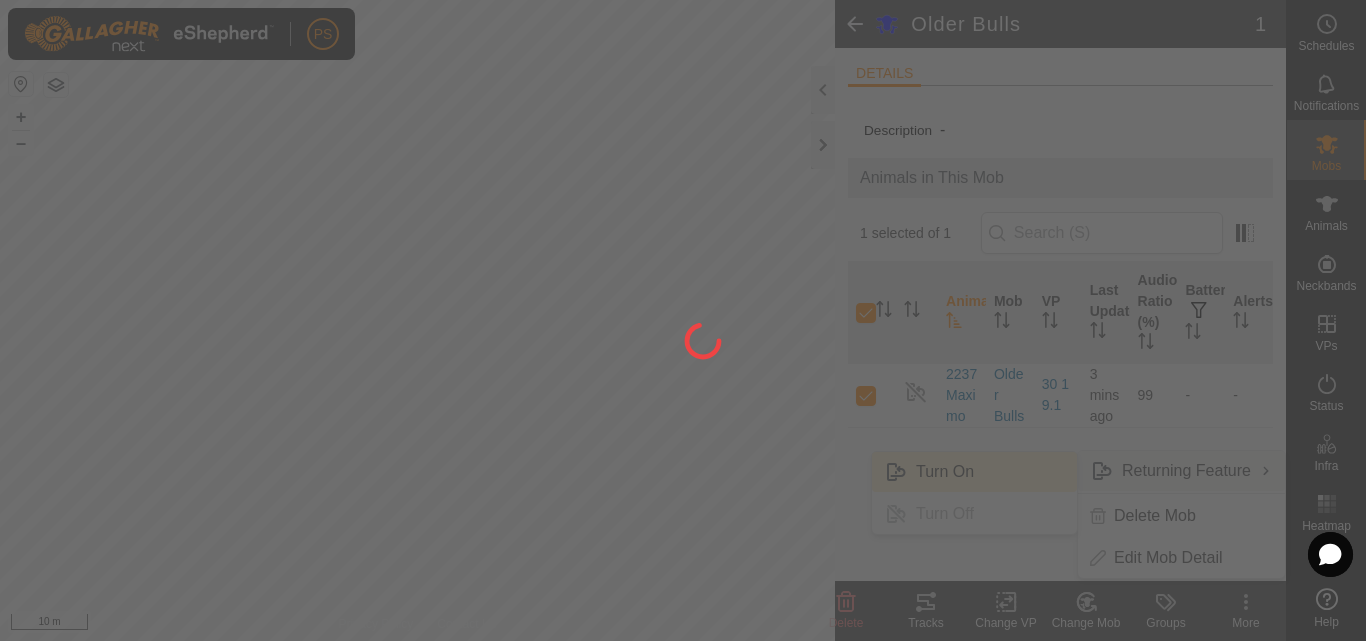 checkbox on "false" 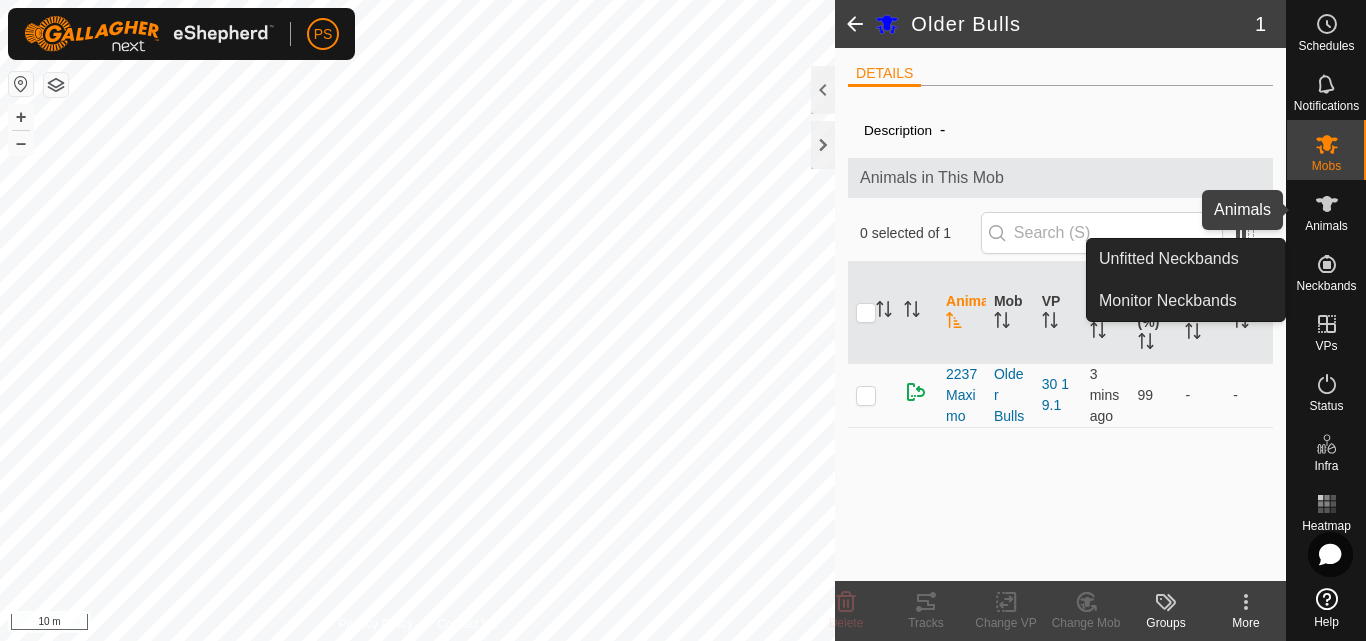 click at bounding box center (1327, 204) 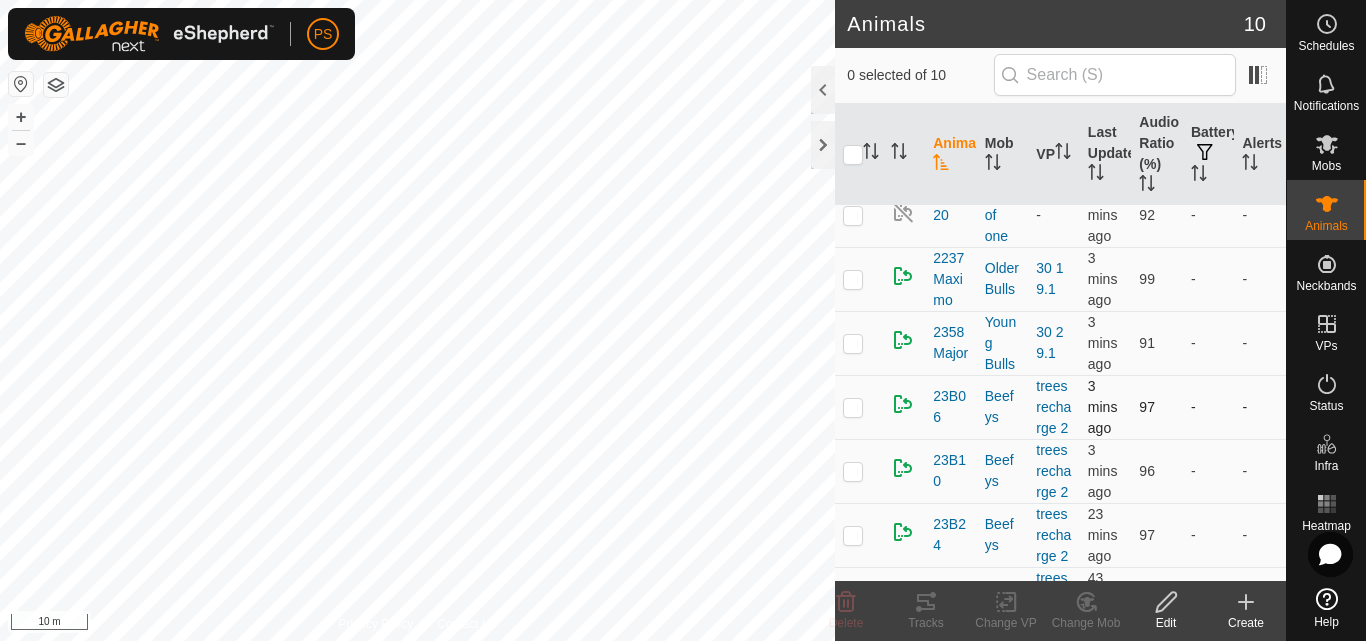 scroll, scrollTop: 0, scrollLeft: 0, axis: both 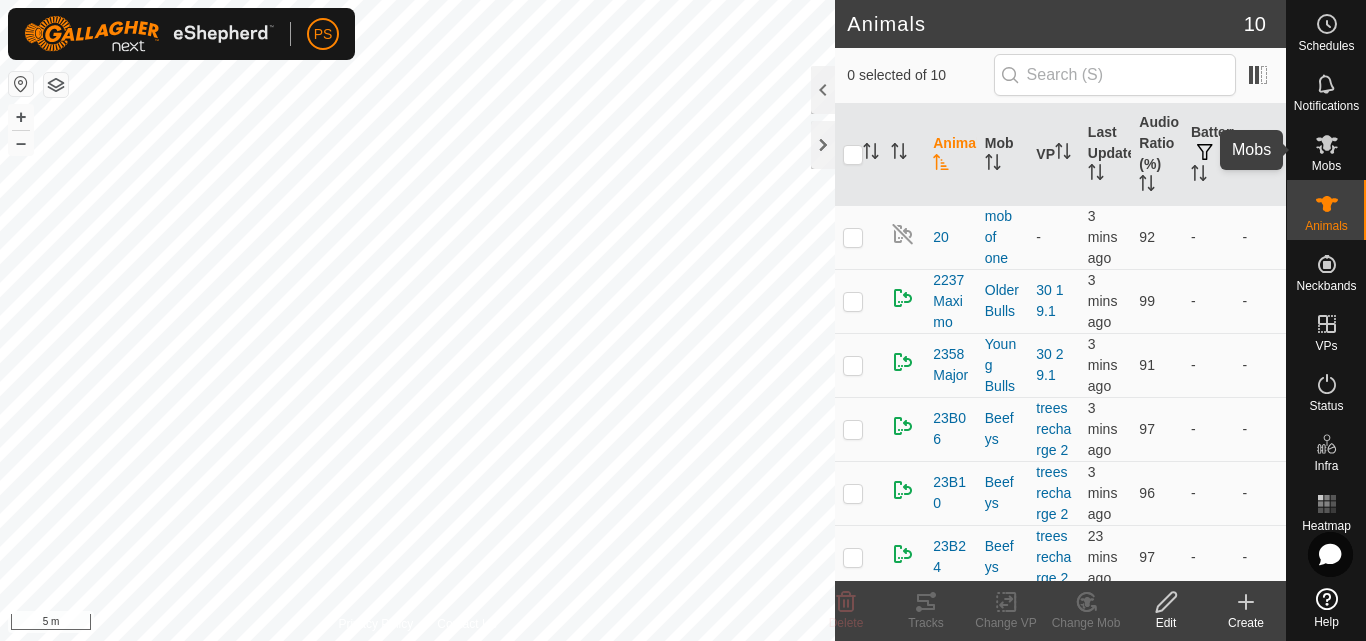 click on "Mobs" at bounding box center [1326, 150] 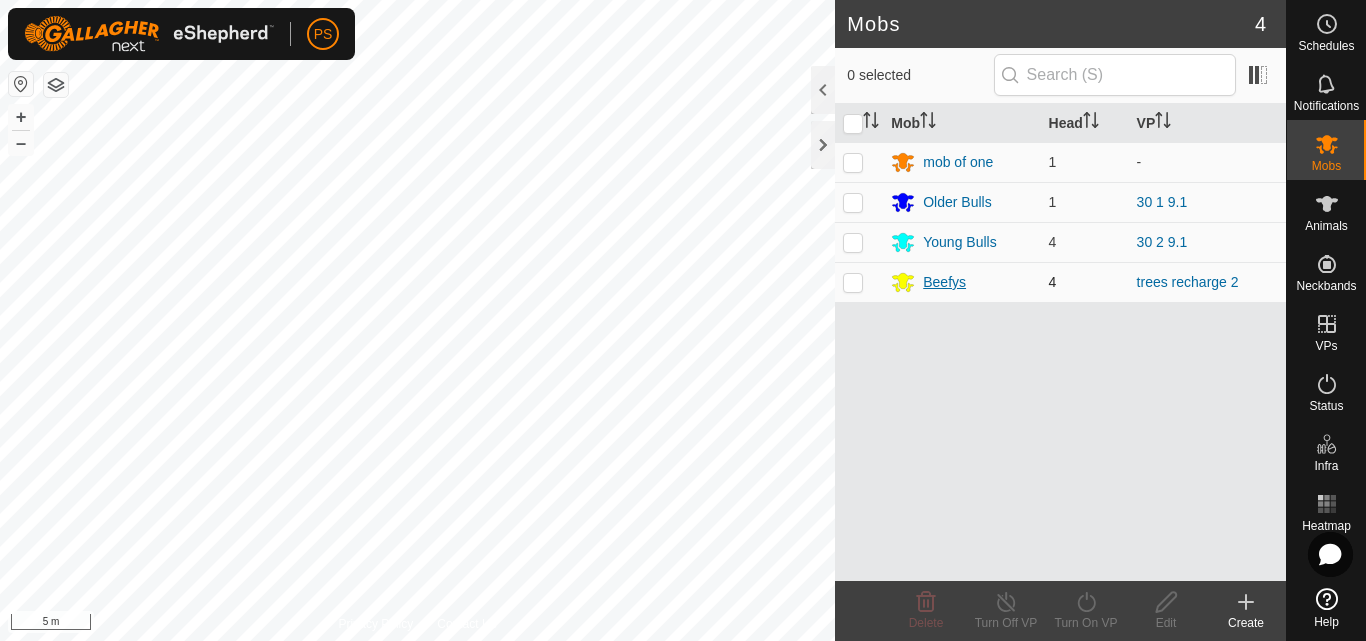 click on "Beefys" at bounding box center [944, 282] 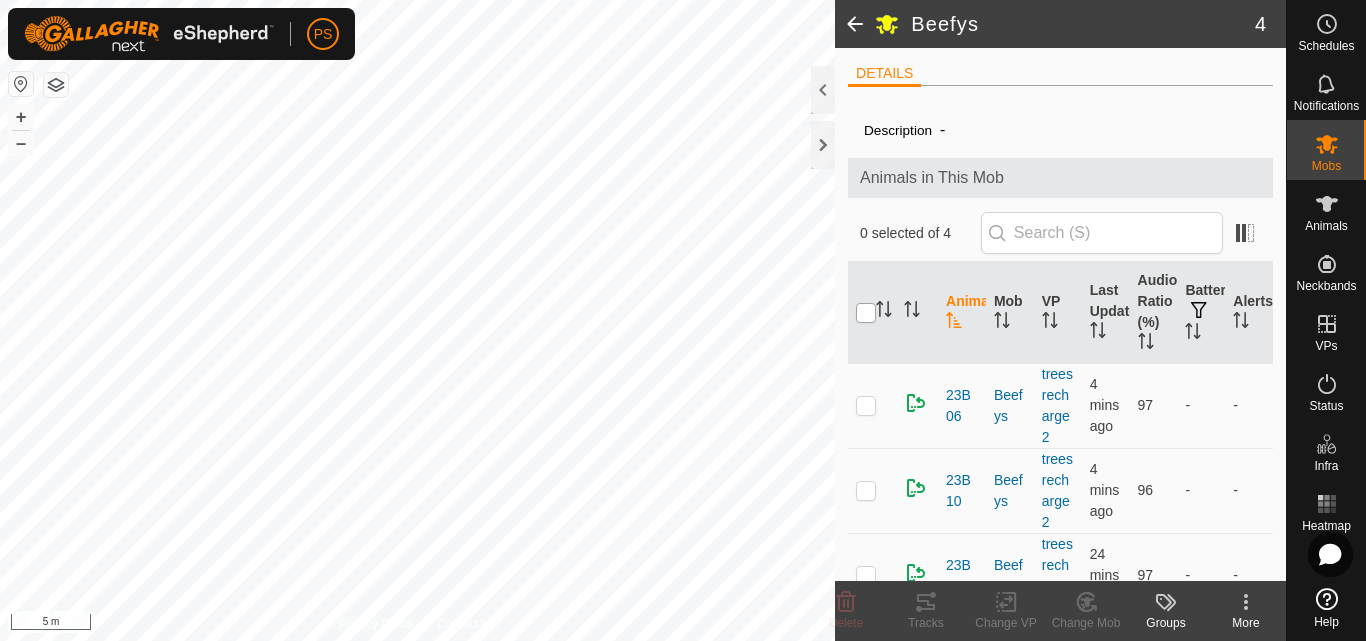 click at bounding box center (866, 313) 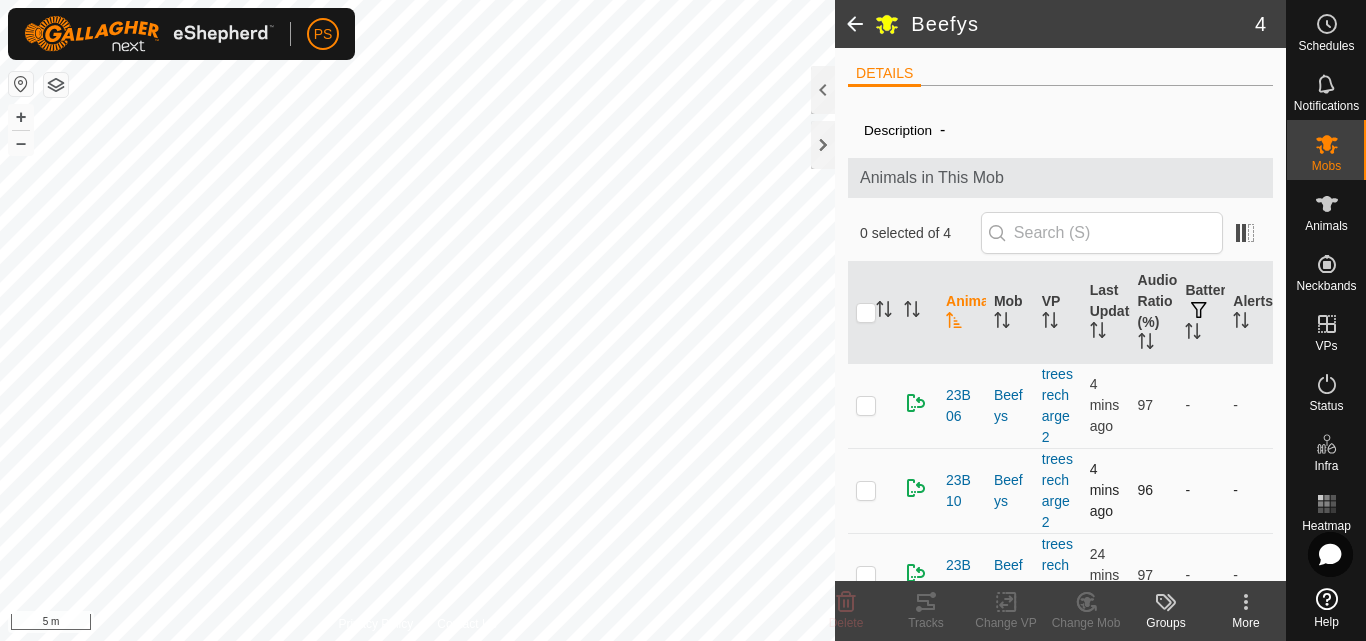 checkbox on "true" 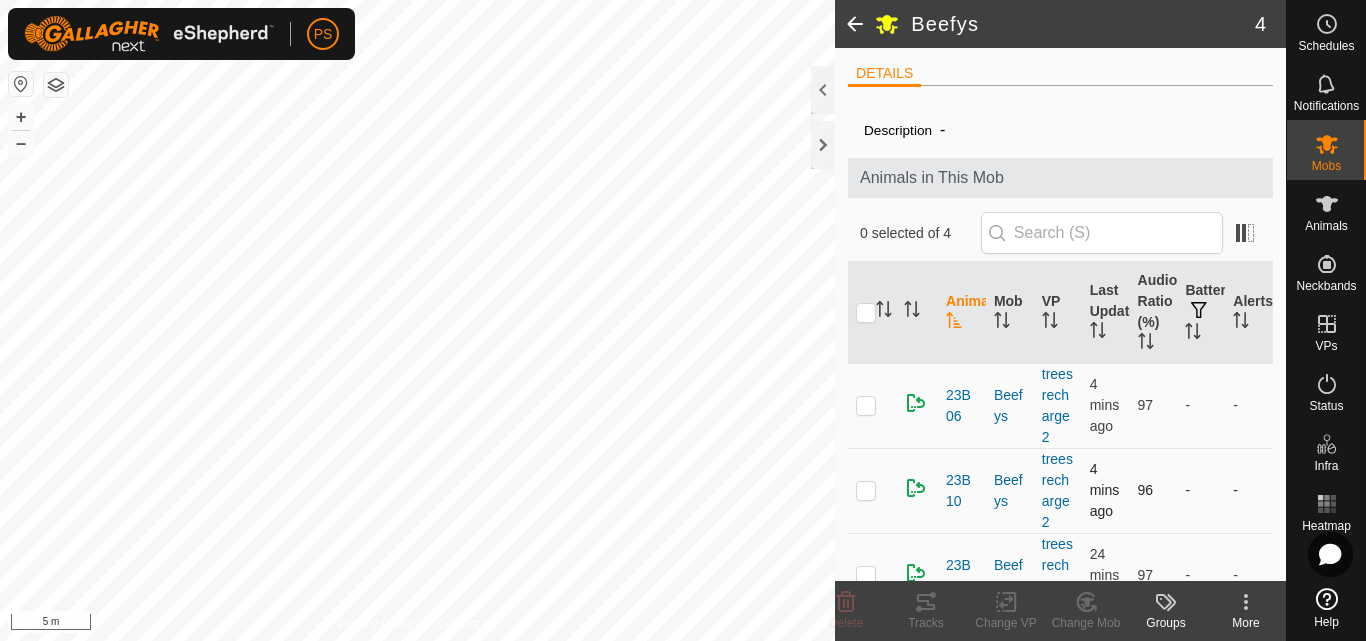 checkbox on "true" 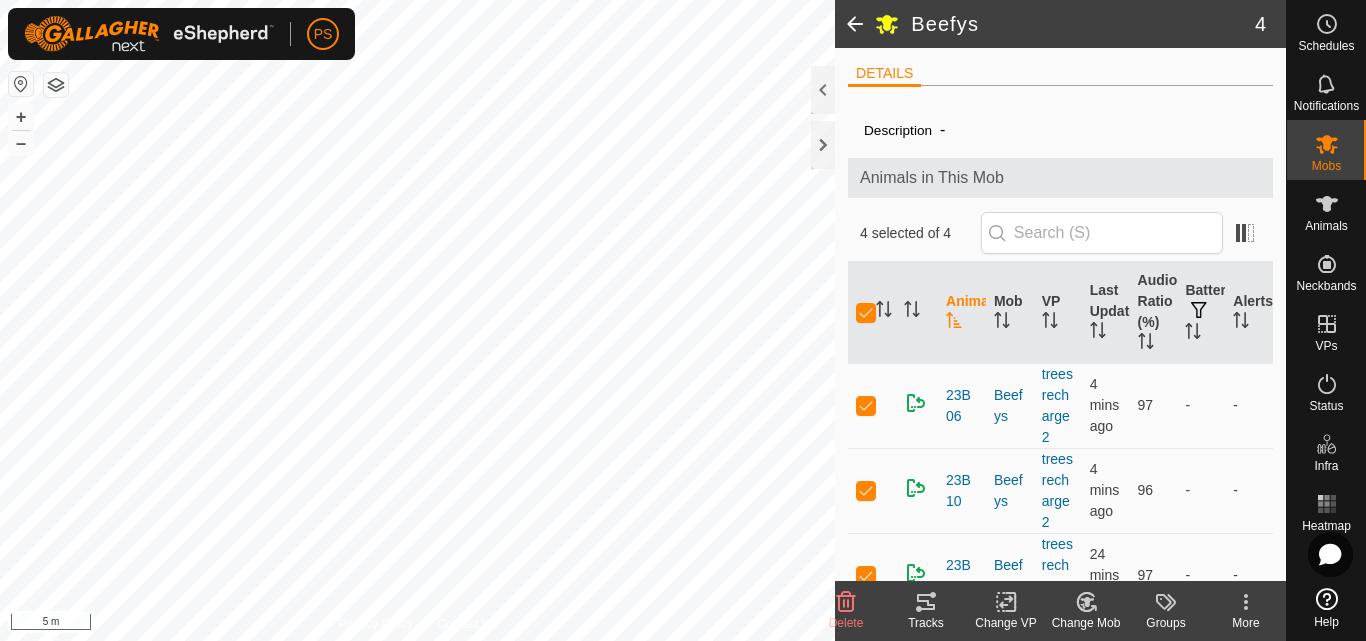 click 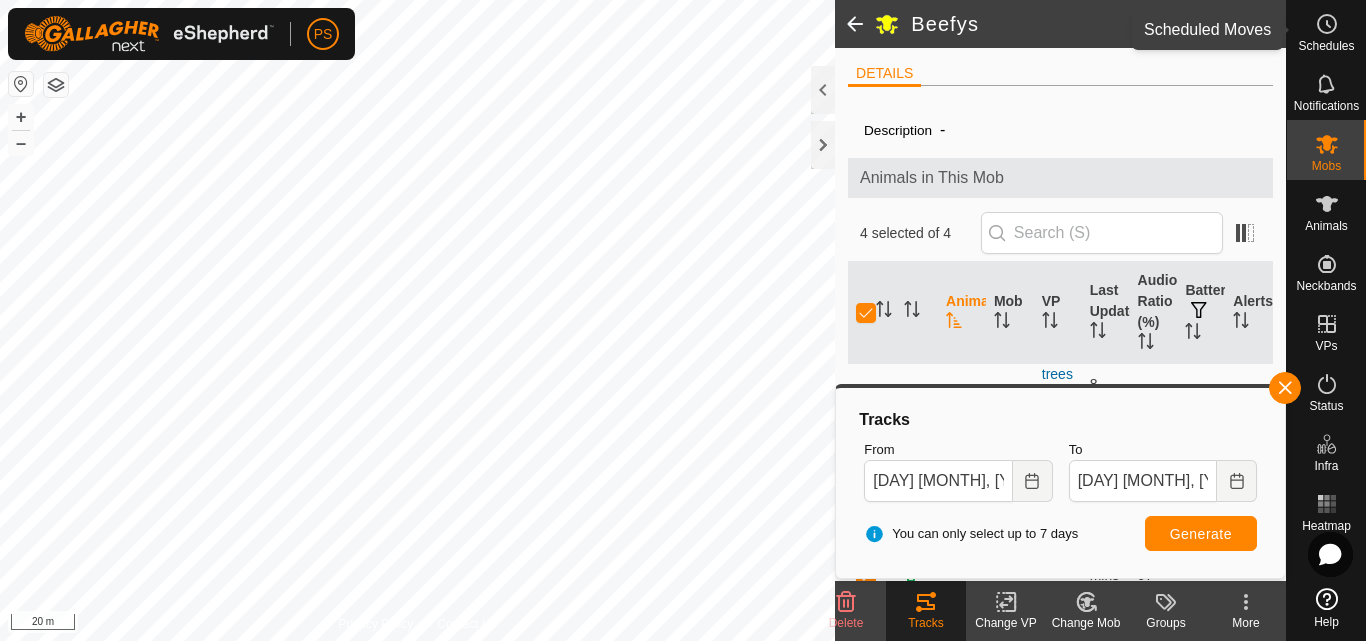 click 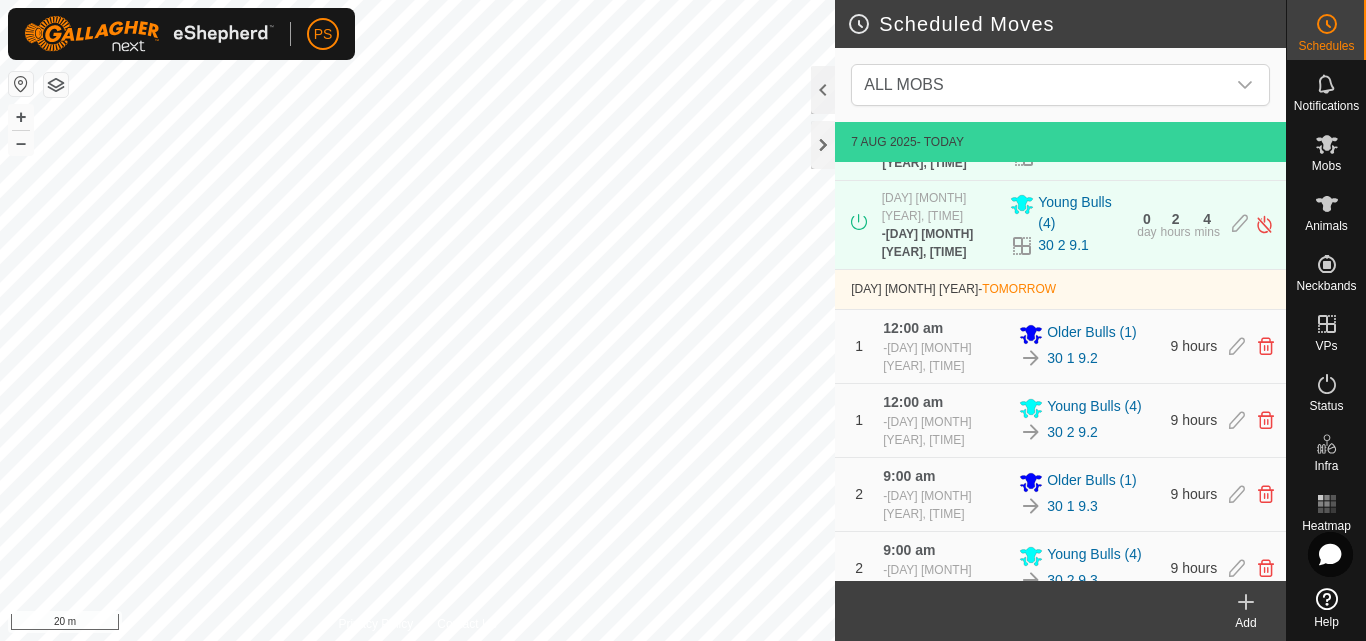 scroll, scrollTop: 0, scrollLeft: 0, axis: both 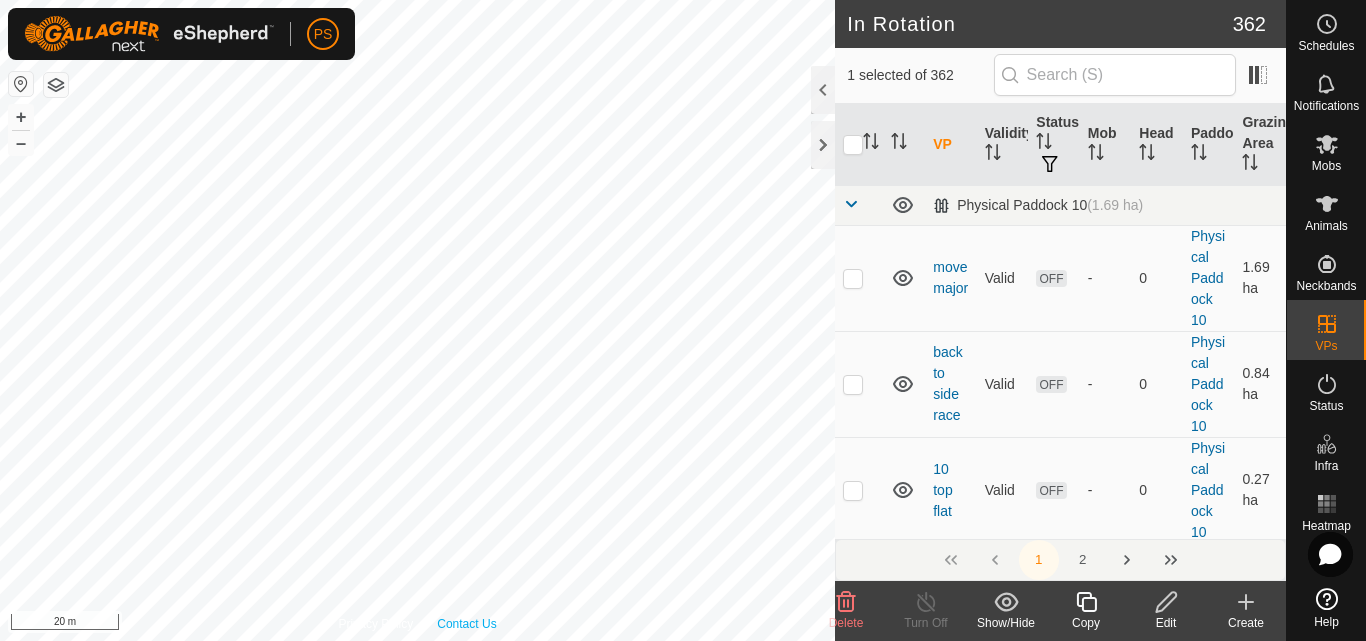 checkbox on "false" 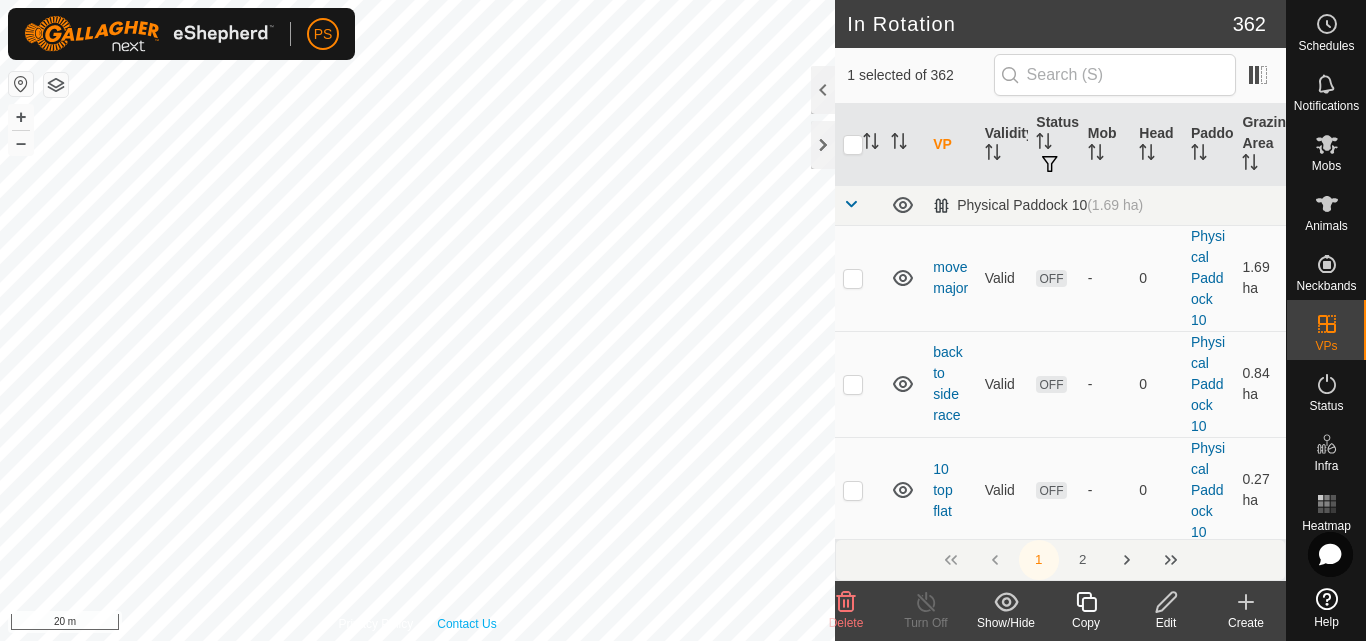 checkbox on "true" 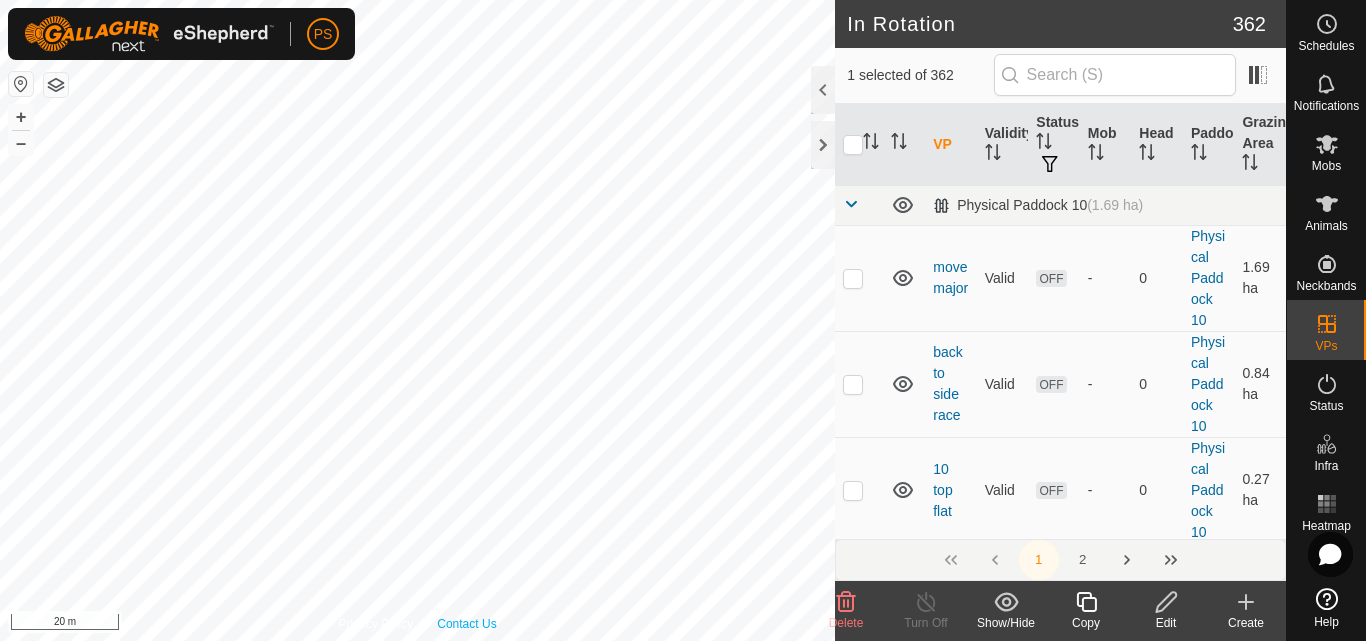 checkbox on "true" 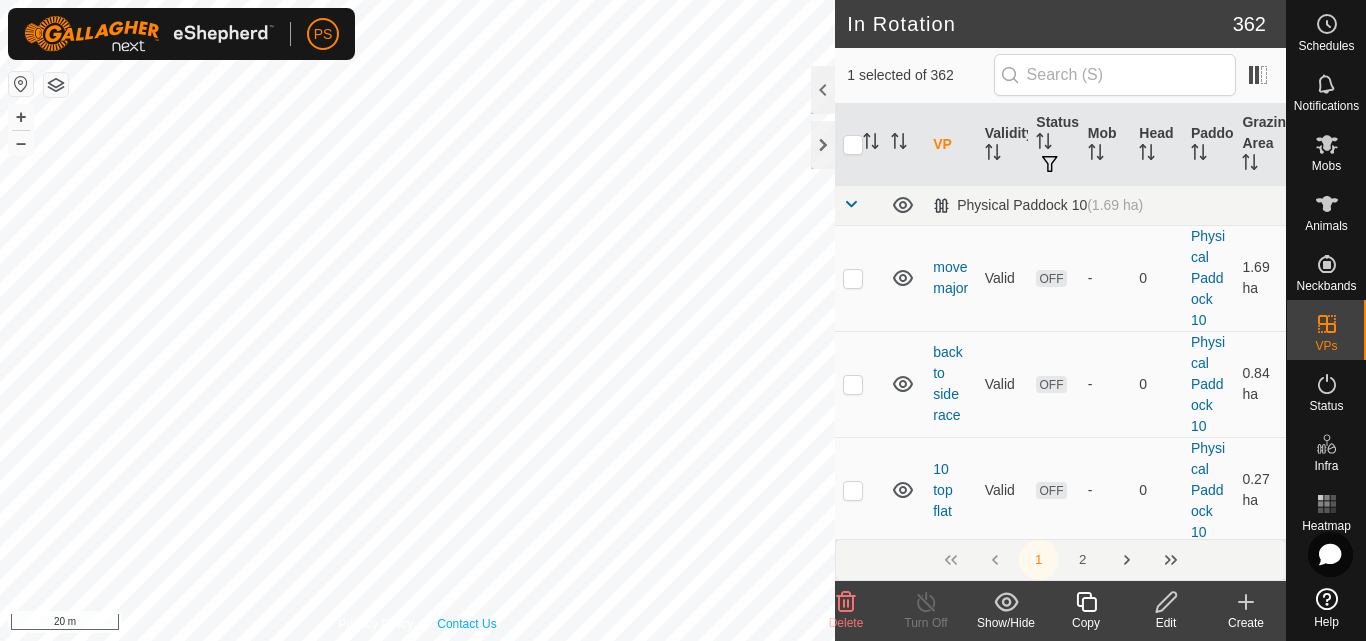 checkbox on "false" 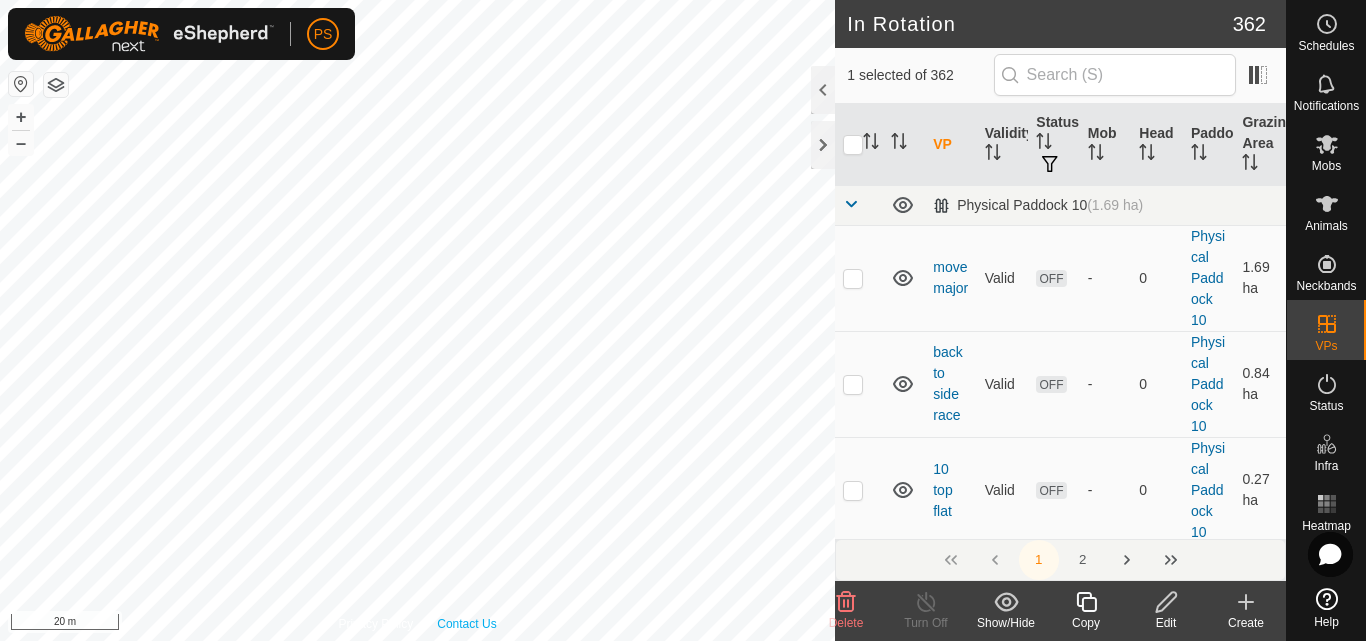 checkbox on "false" 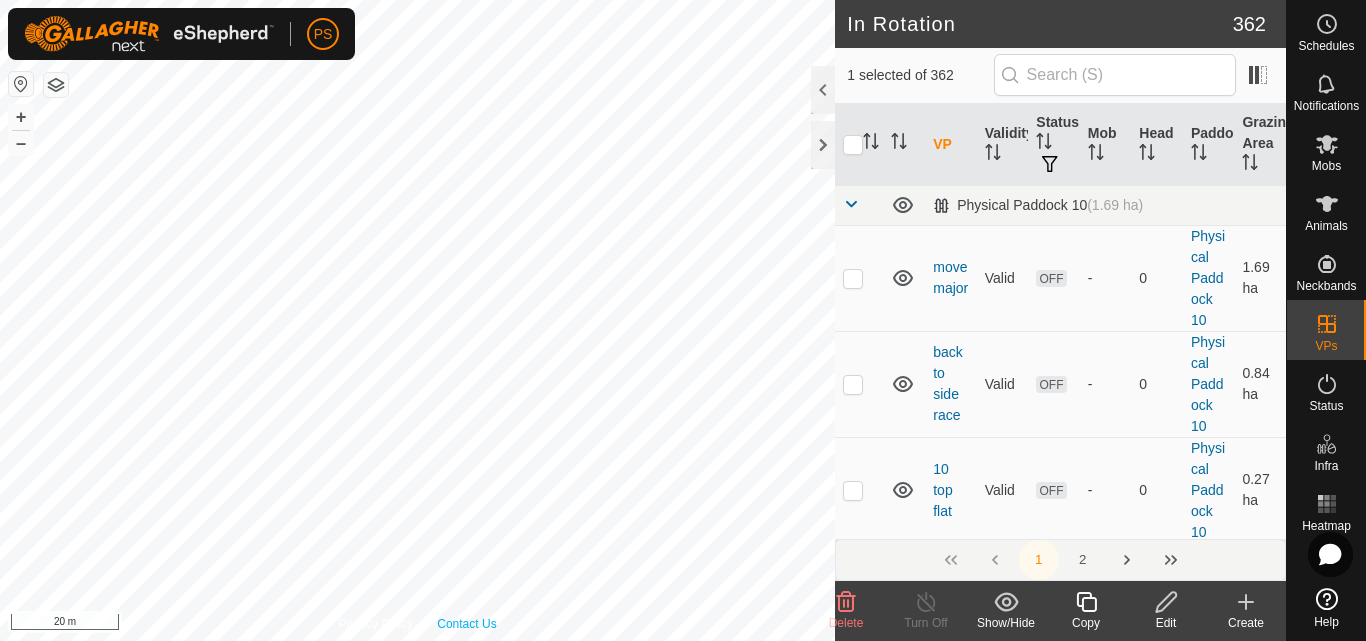 checkbox on "true" 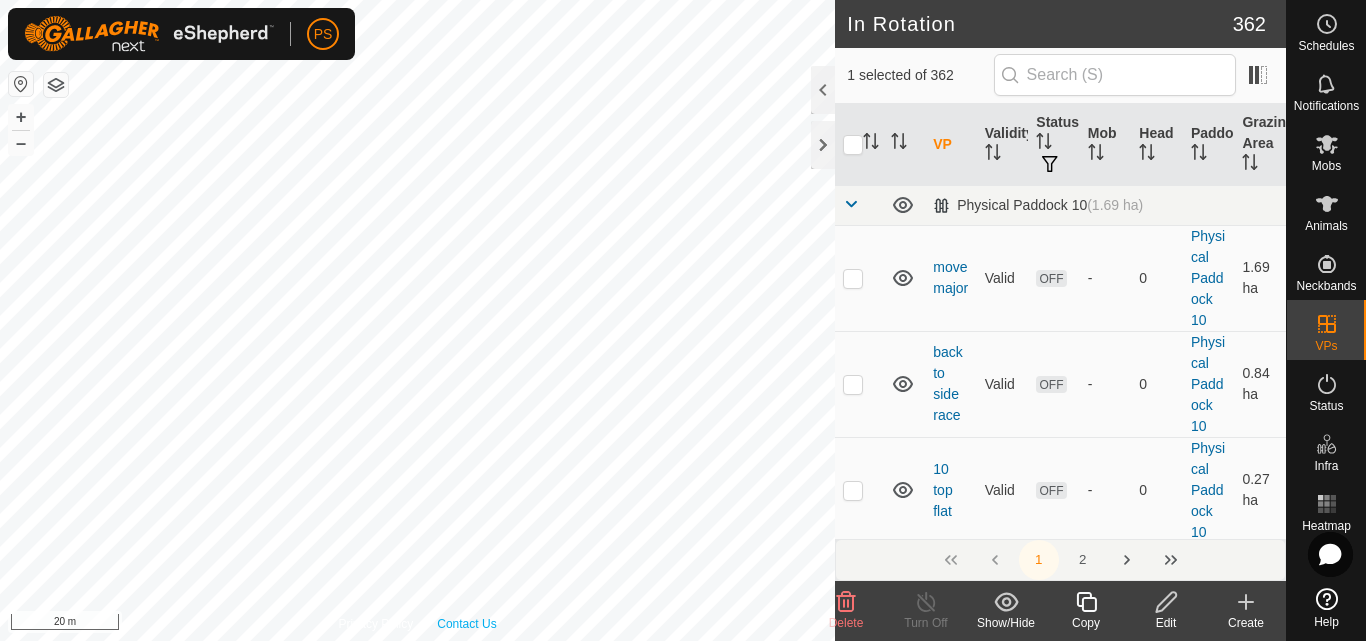 checkbox on "true" 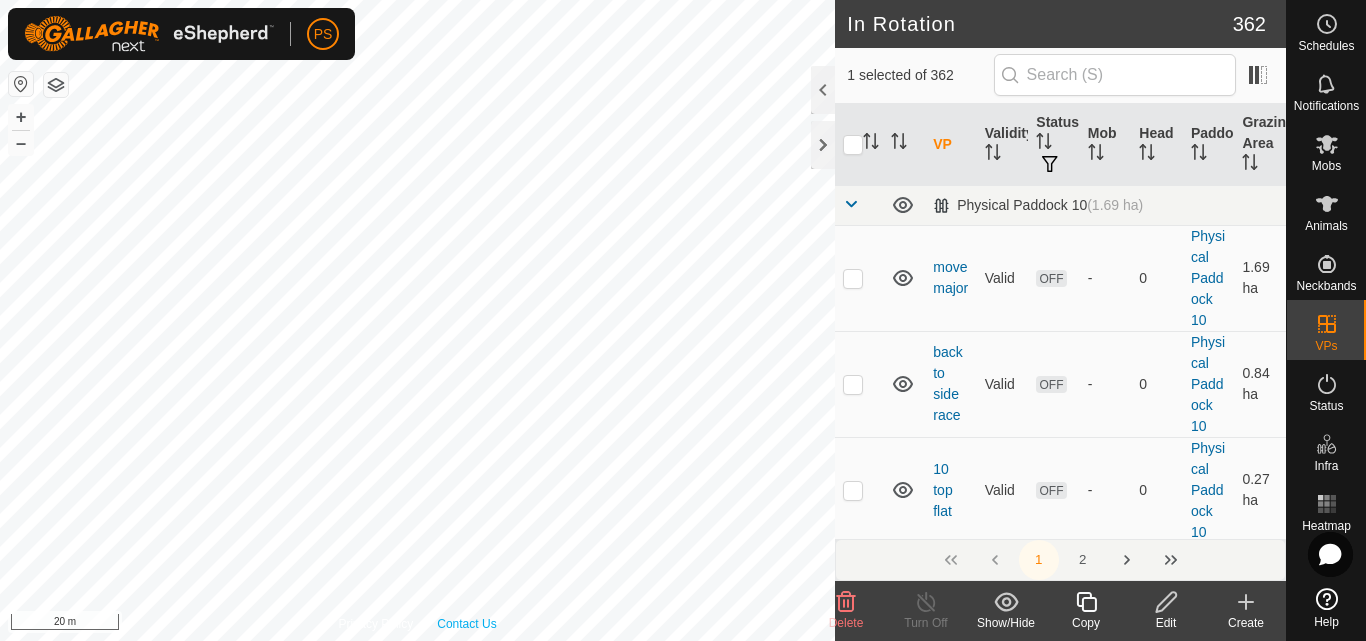 checkbox on "false" 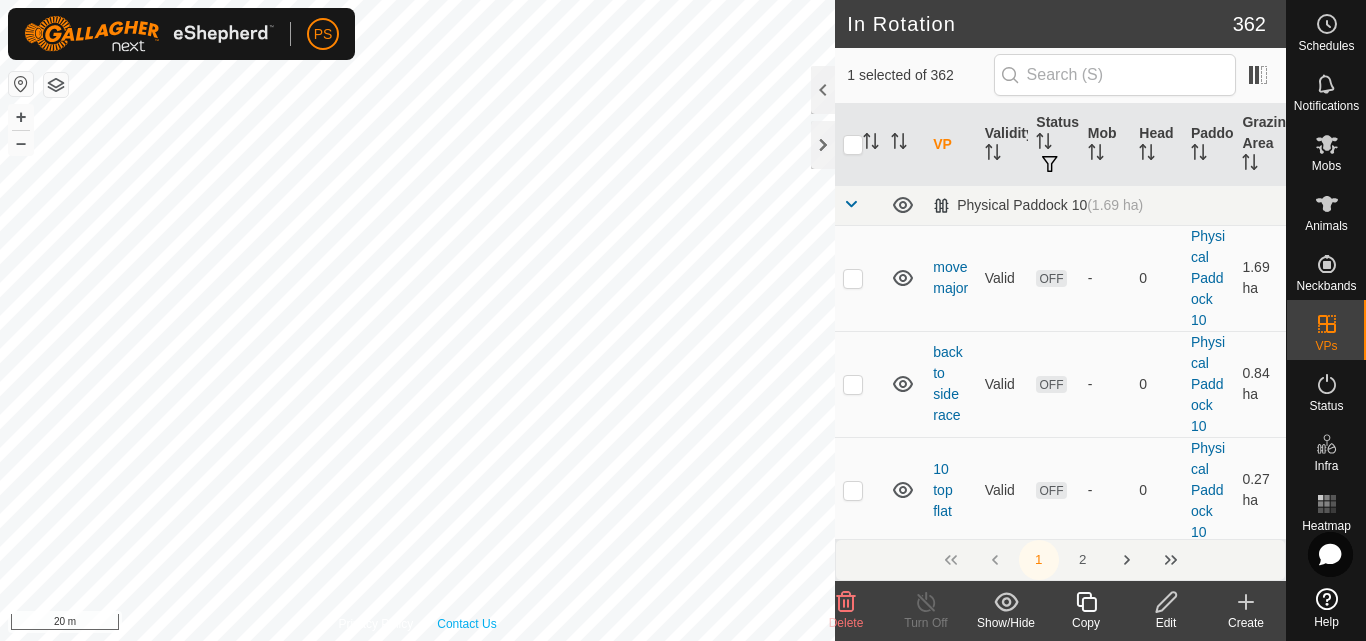 checkbox on "true" 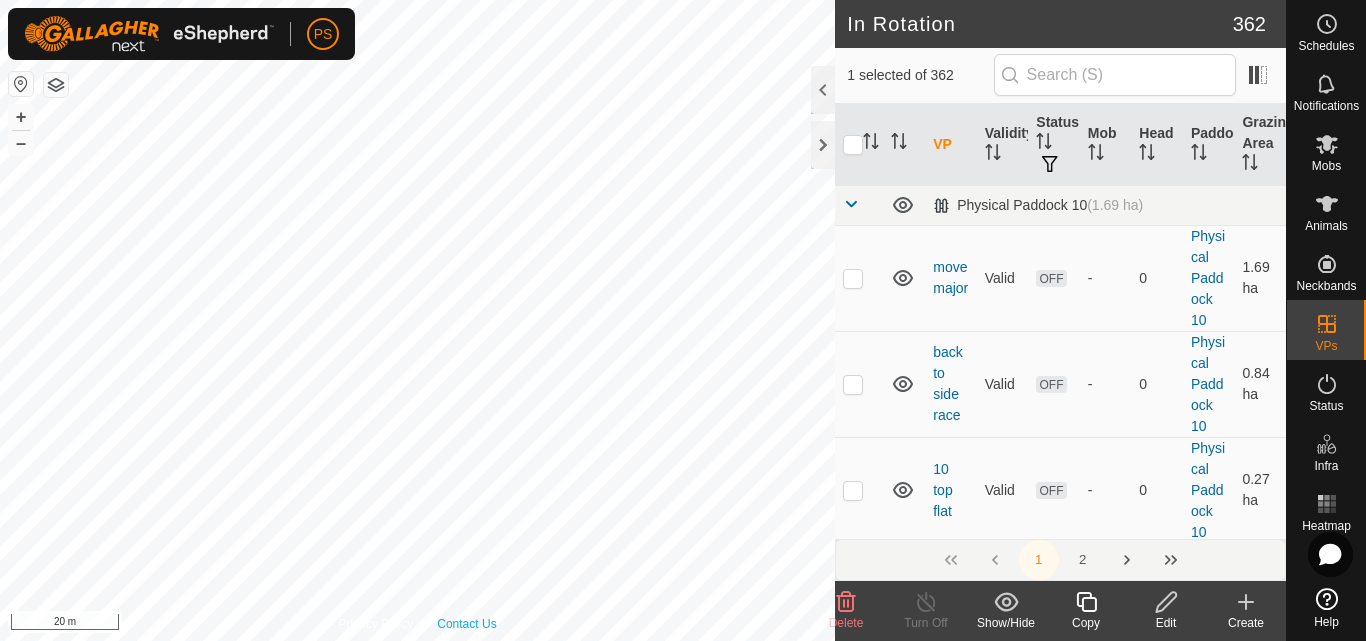 checkbox on "false" 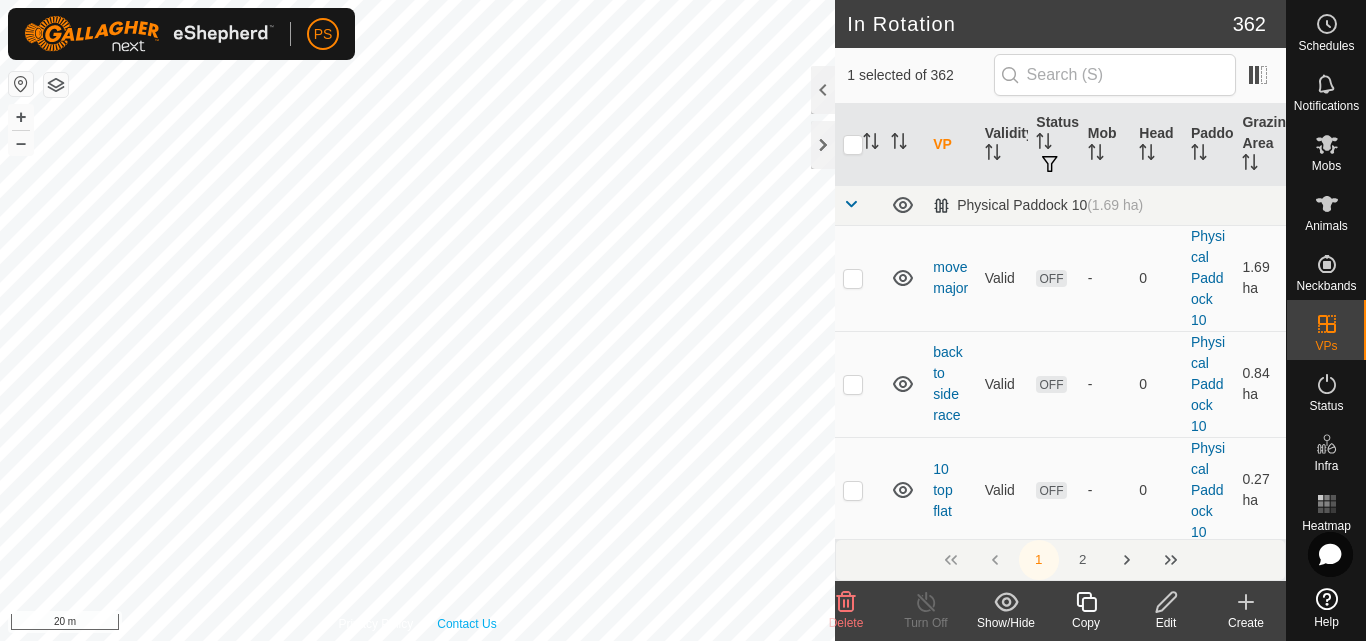 checkbox on "true" 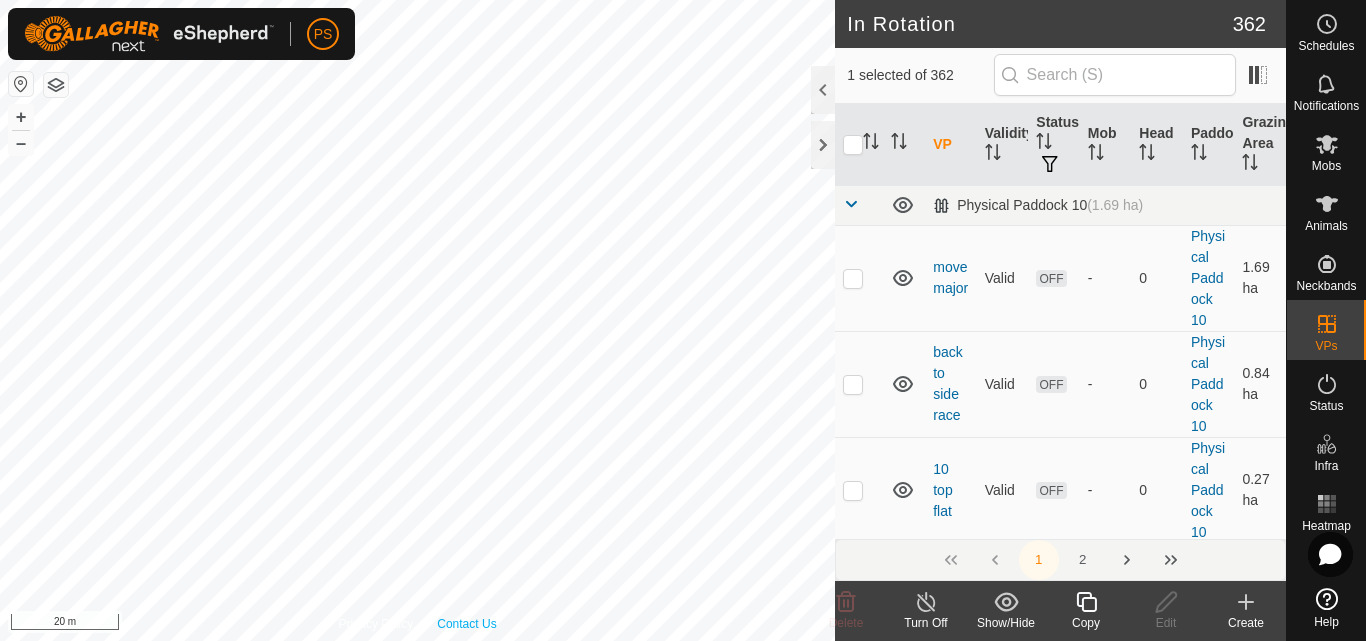 checkbox on "false" 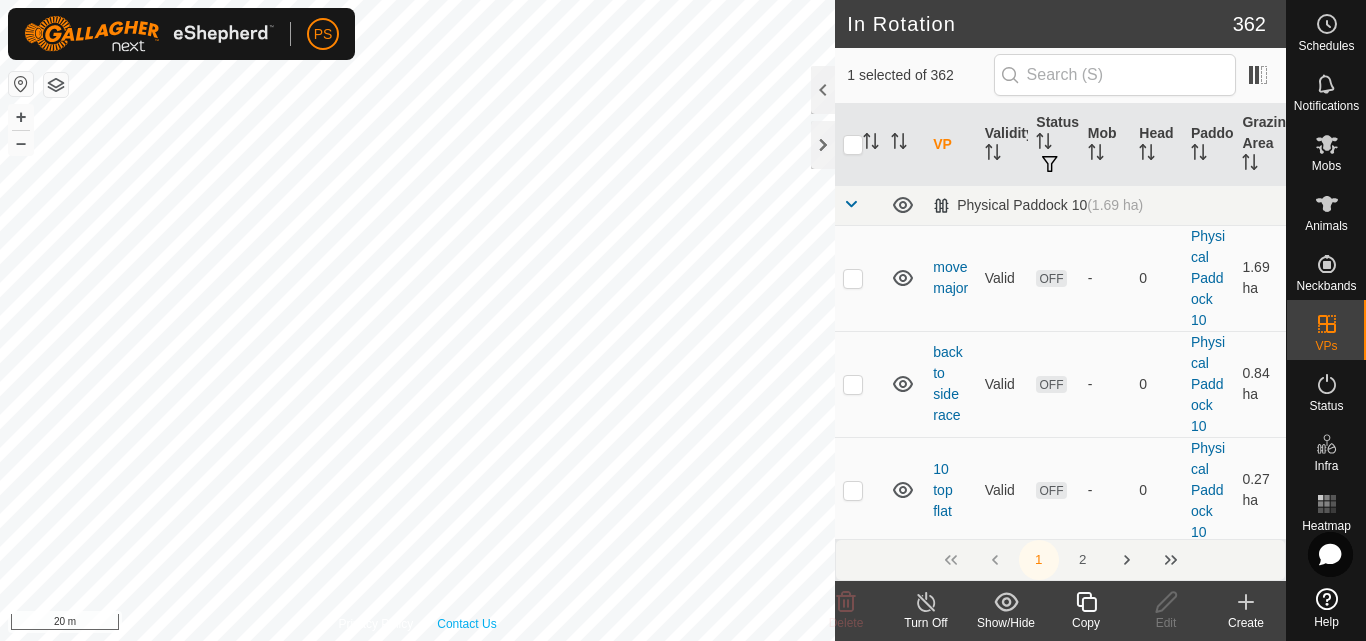 checkbox on "true" 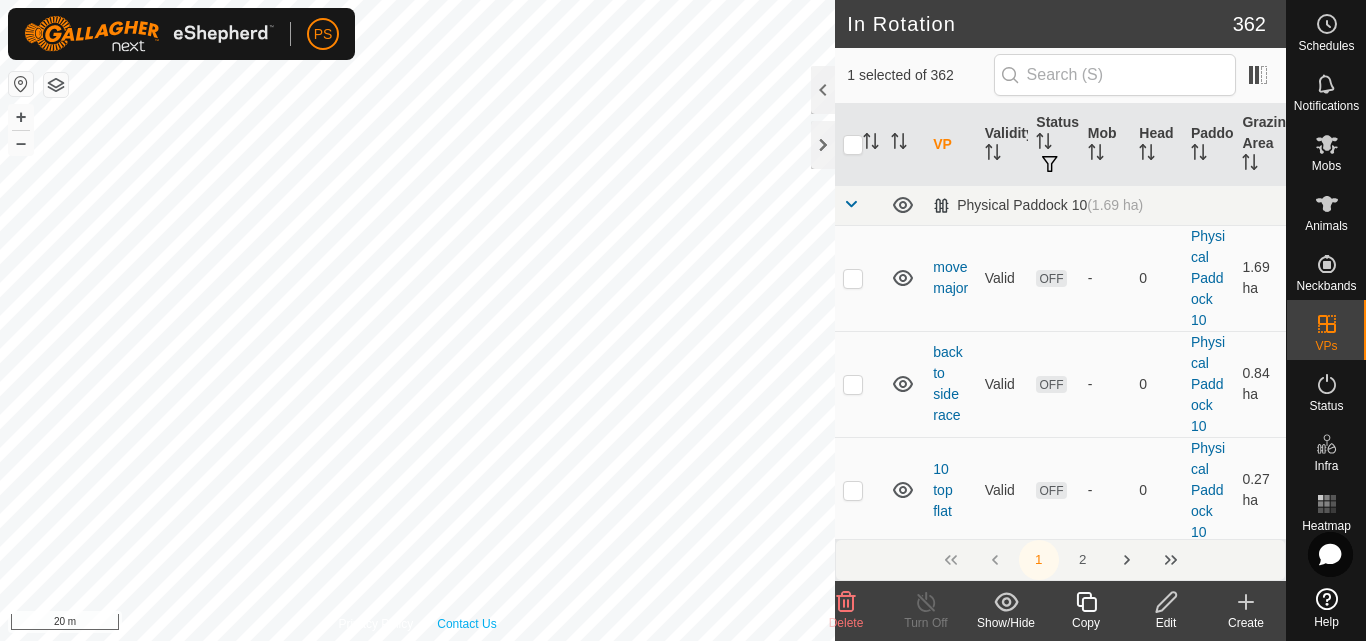 checkbox on "true" 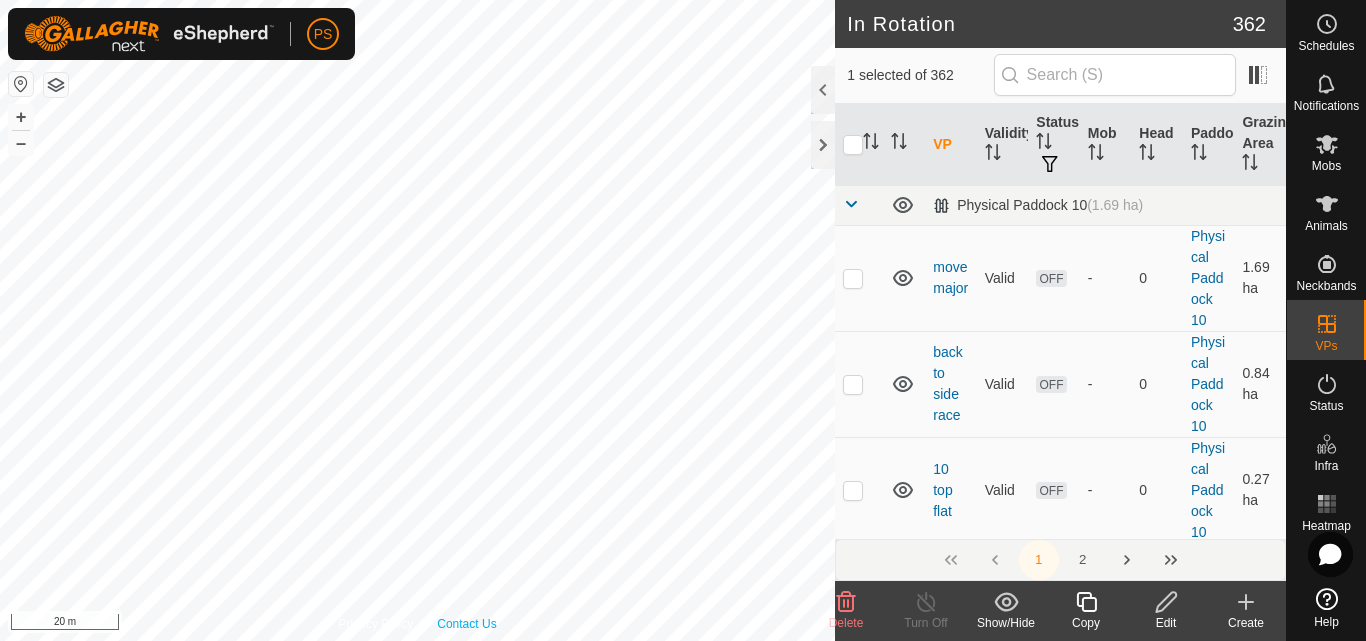 checkbox on "false" 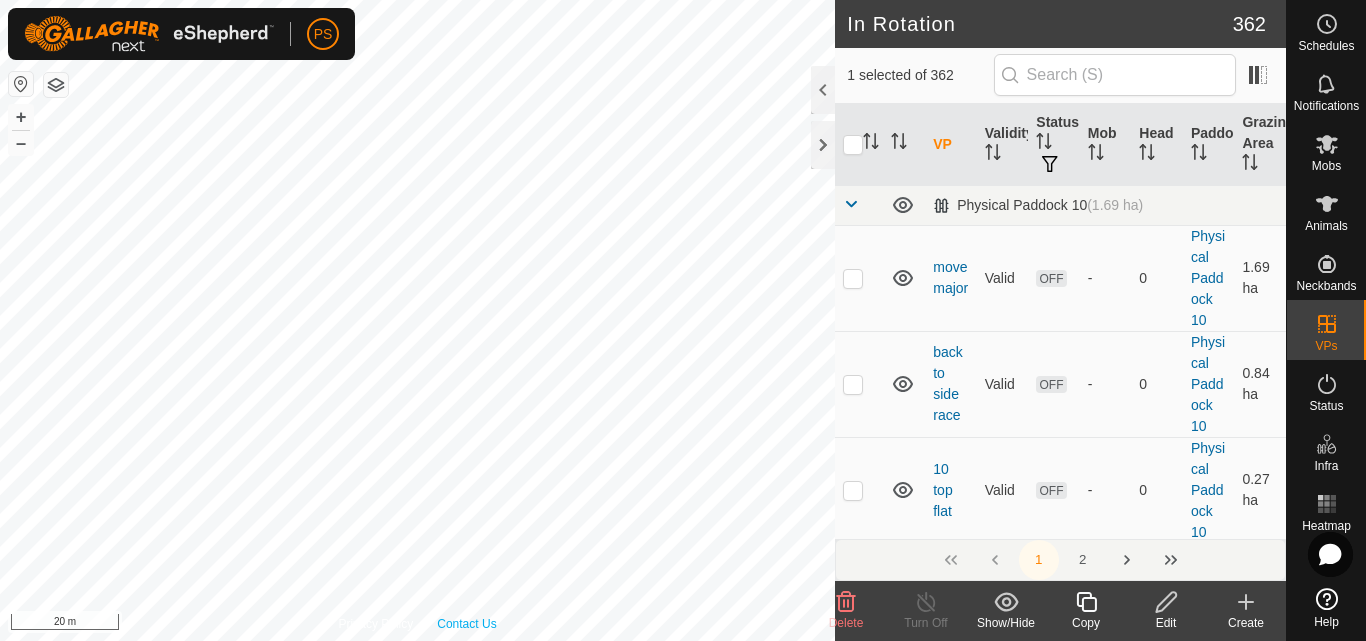 checkbox on "false" 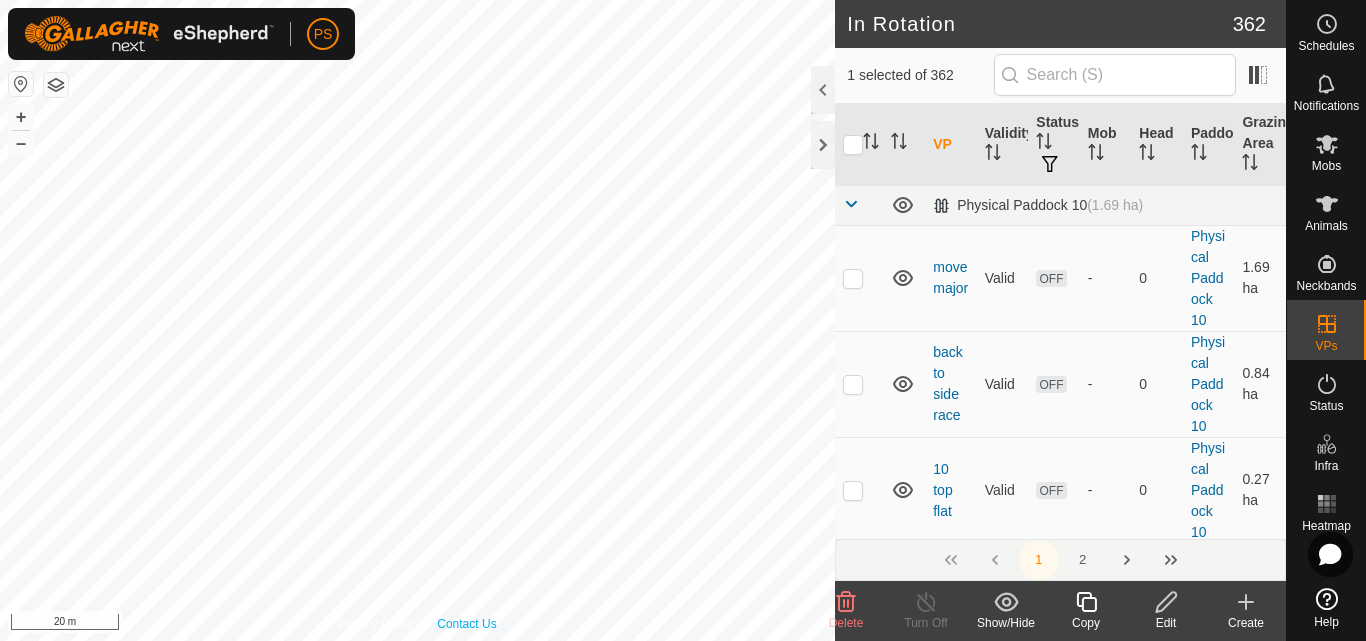 checkbox on "false" 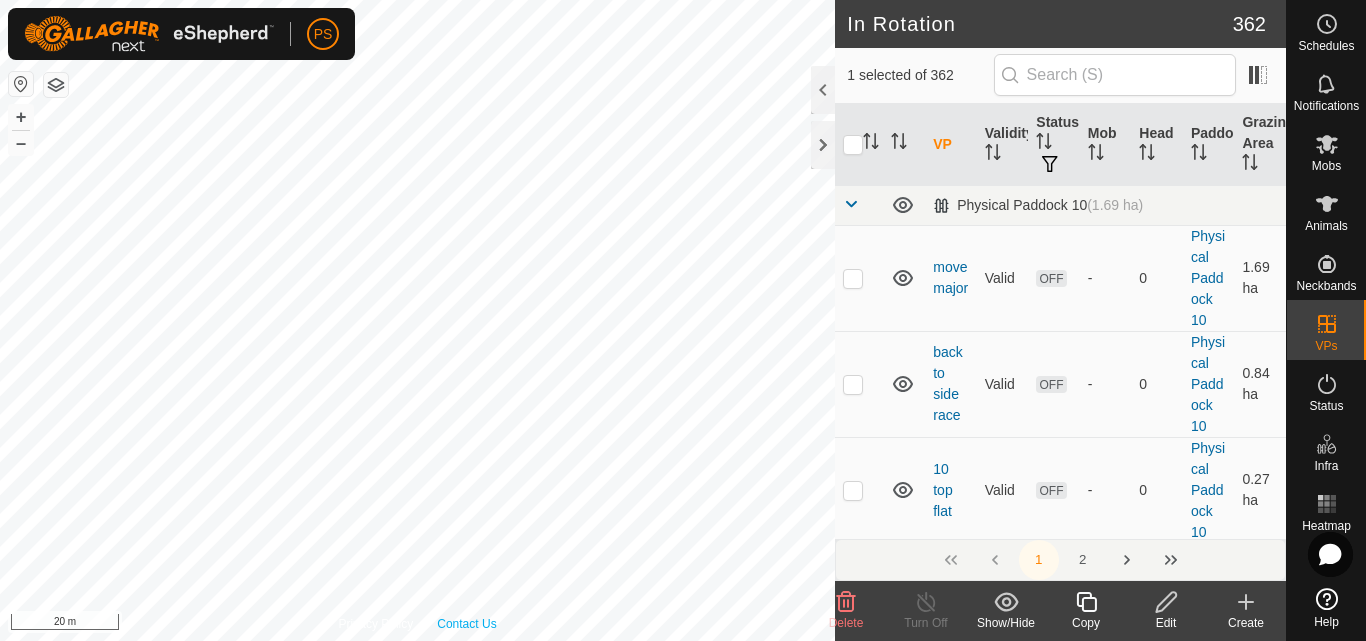 checkbox on "false" 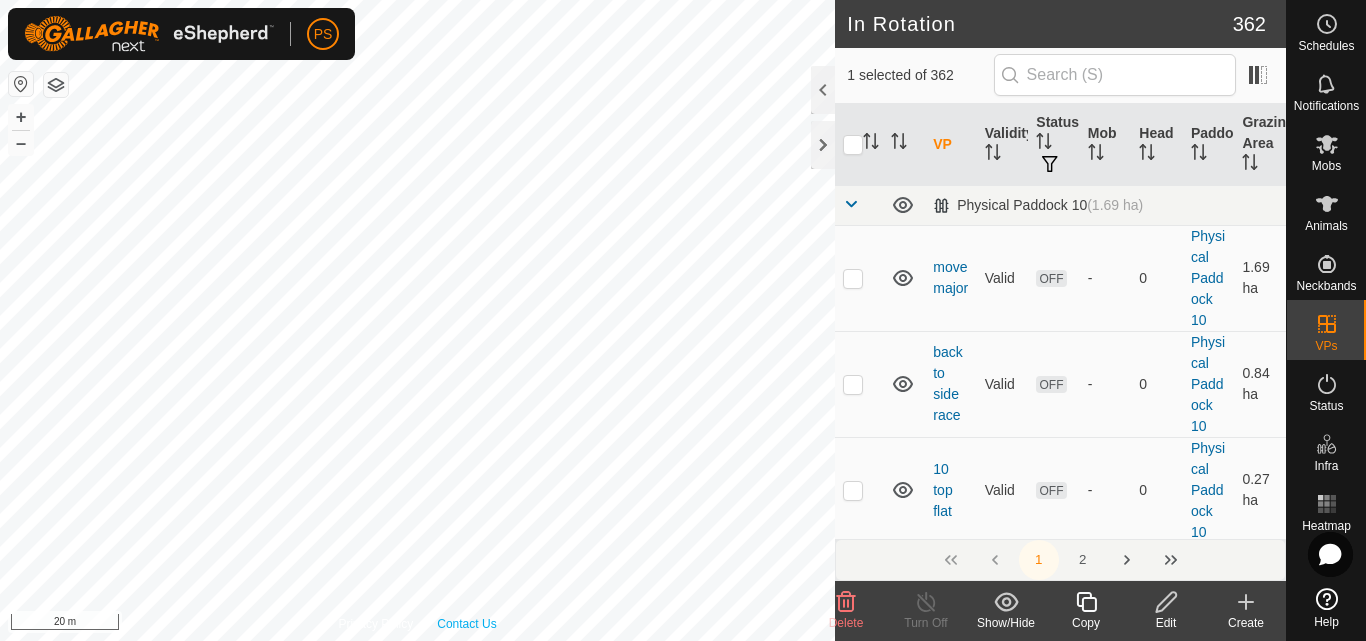 checkbox on "true" 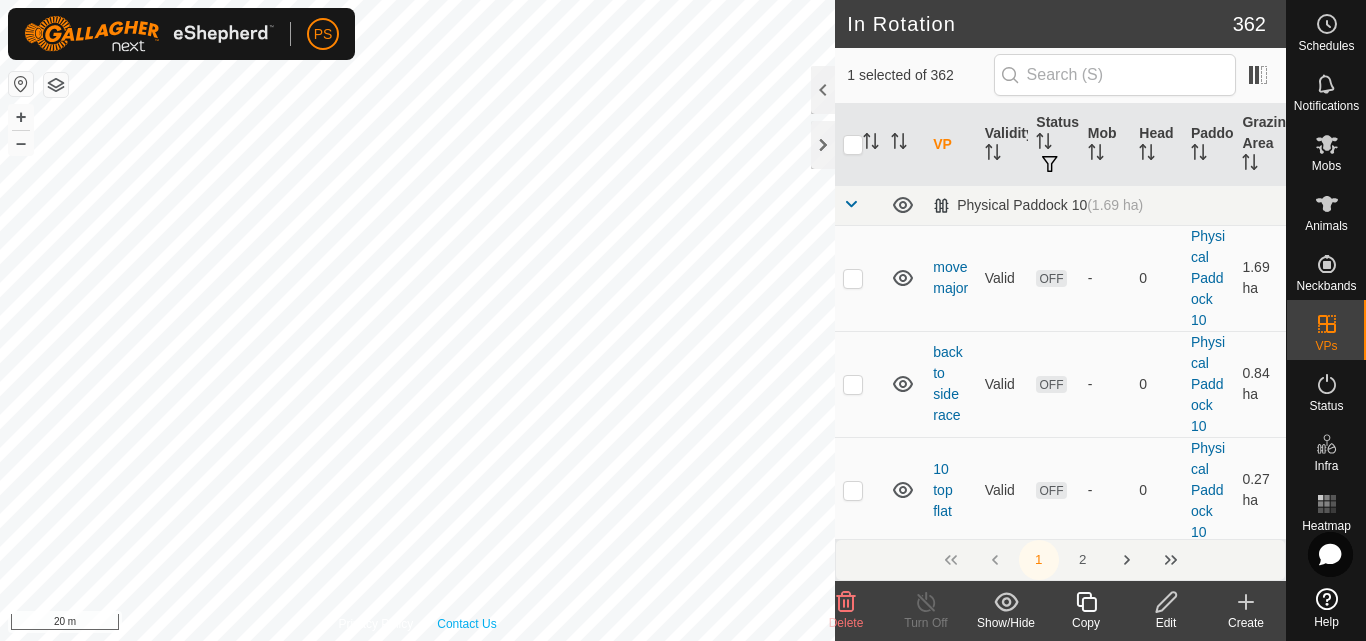 checkbox on "true" 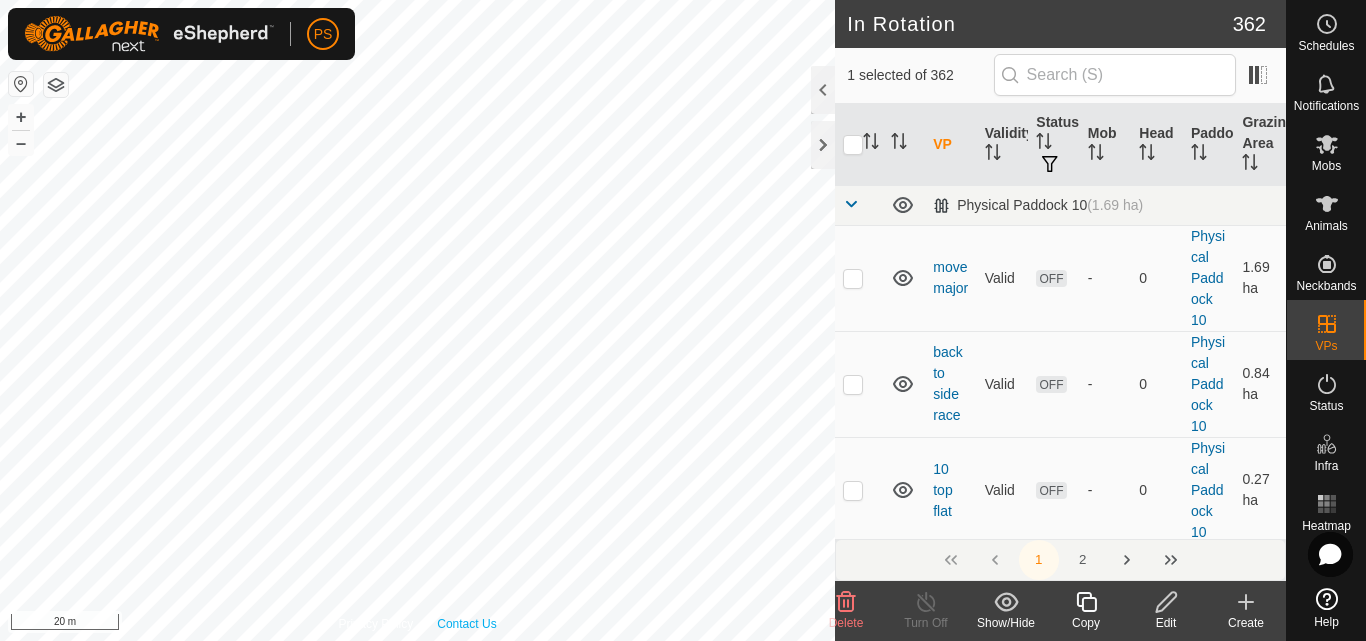checkbox on "false" 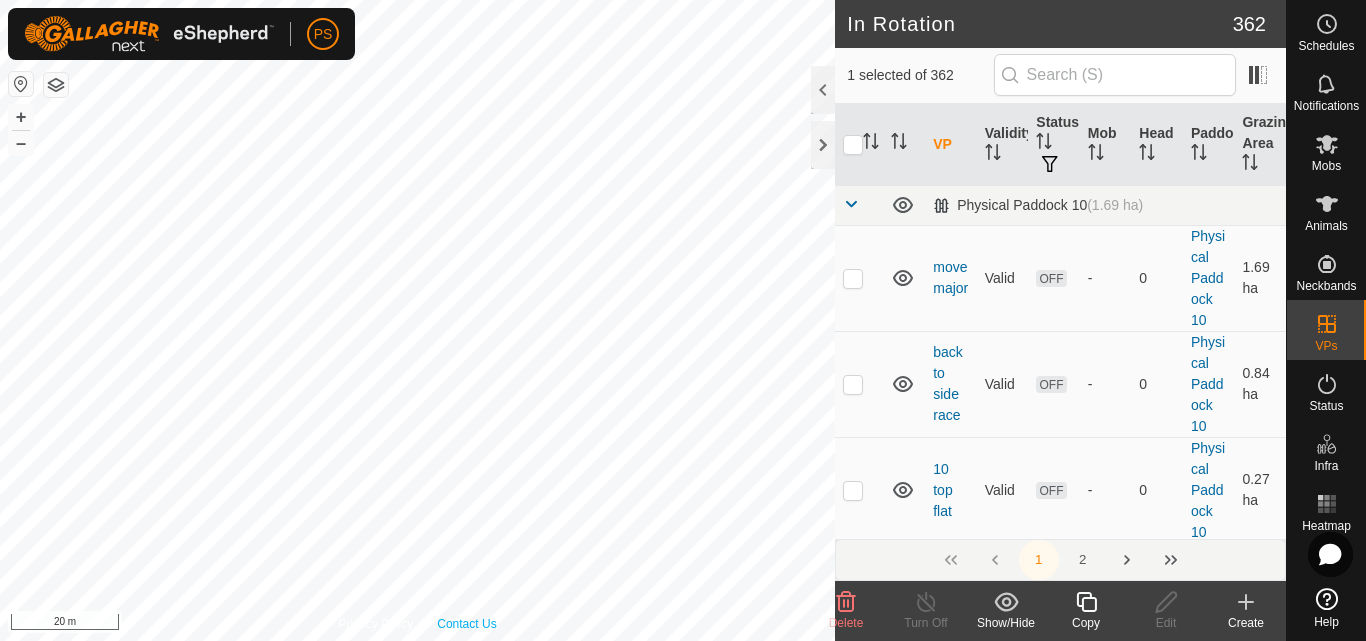 checkbox on "false" 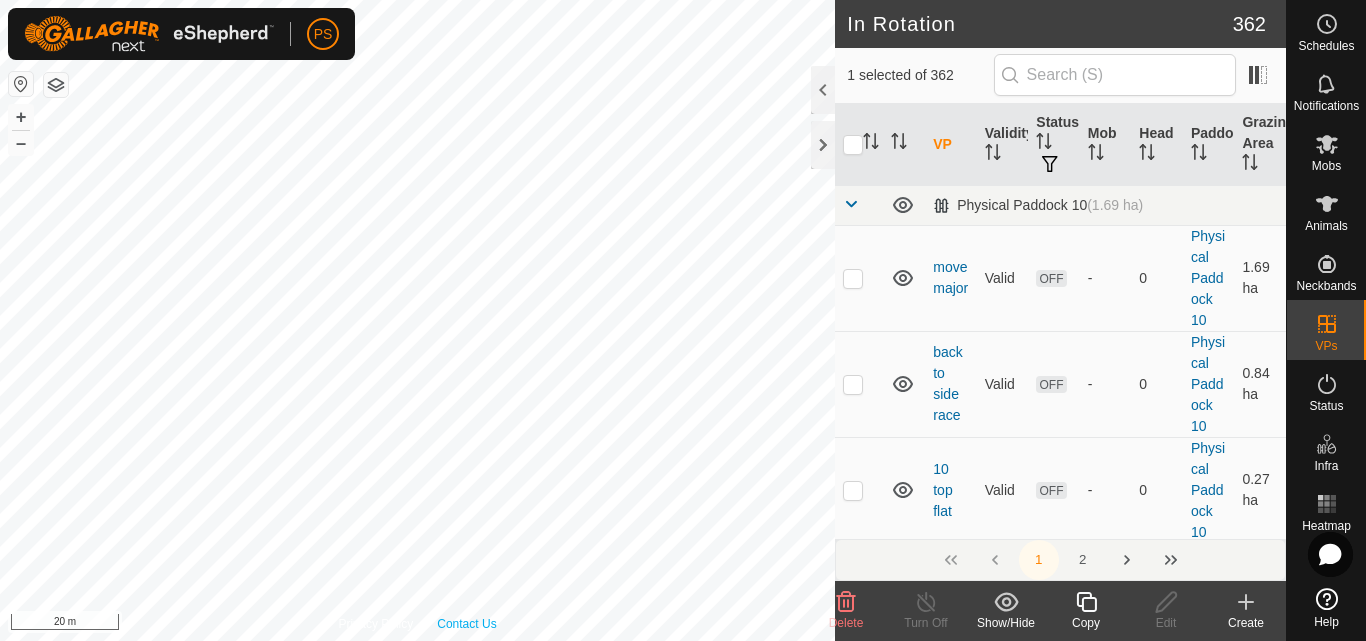 checkbox on "true" 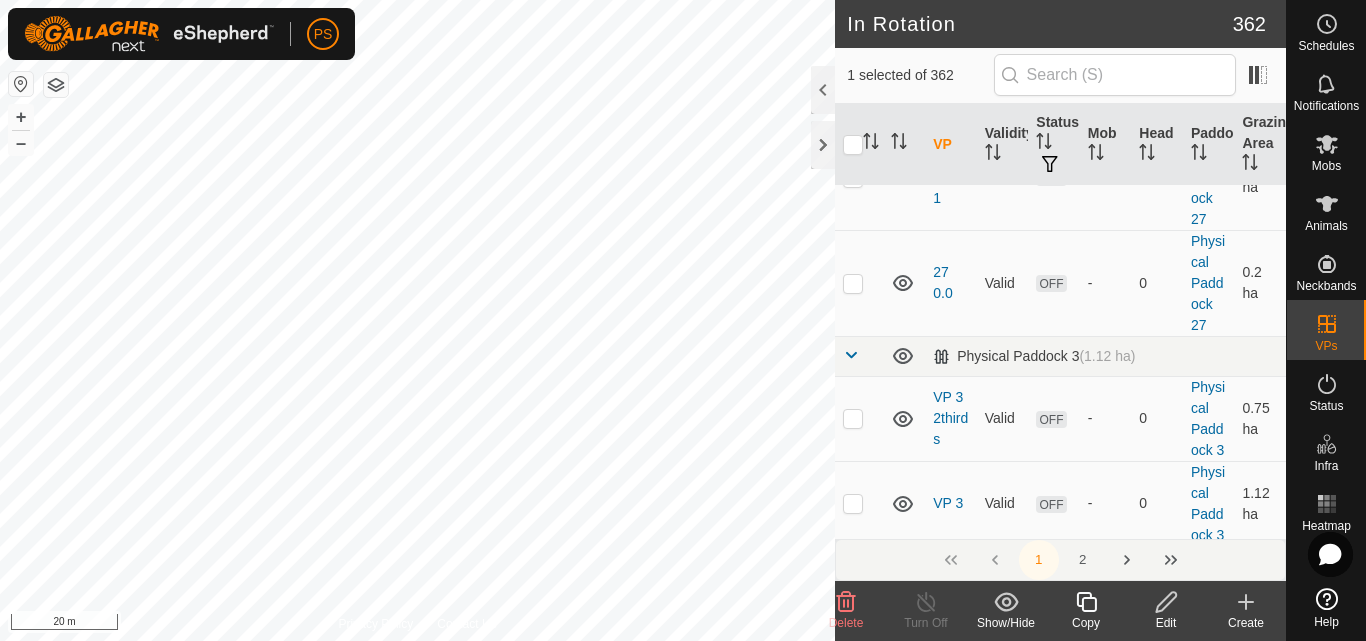 scroll, scrollTop: 1300, scrollLeft: 0, axis: vertical 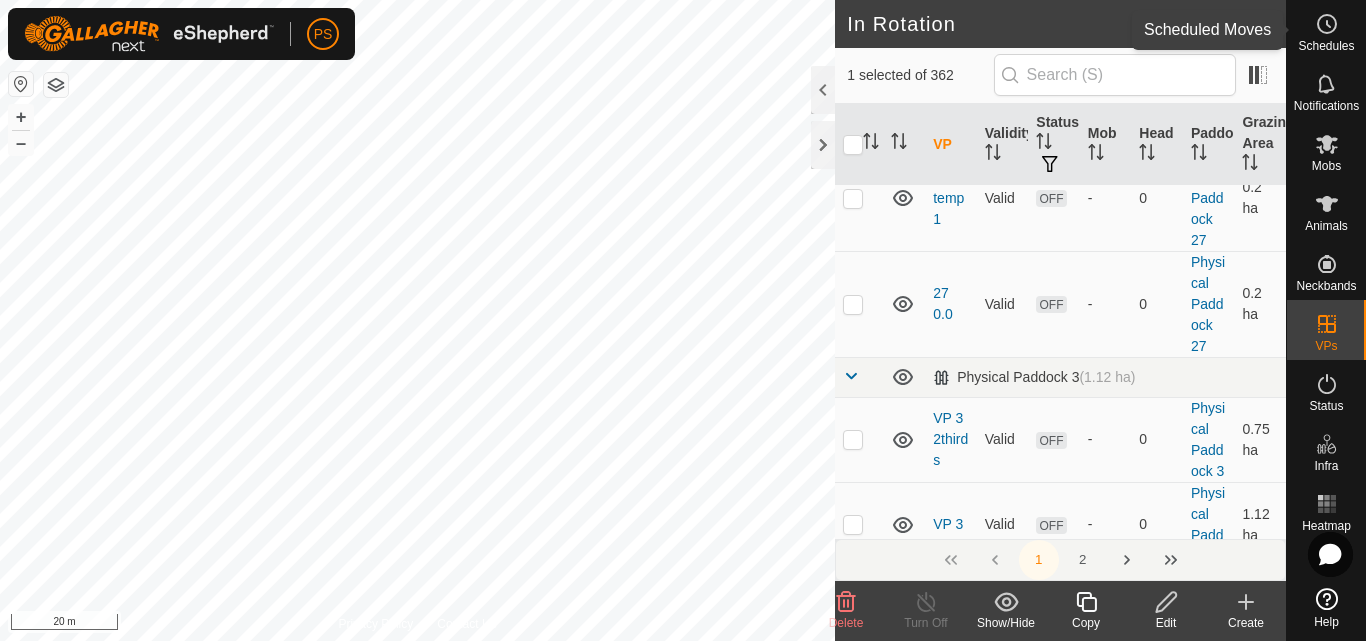 click 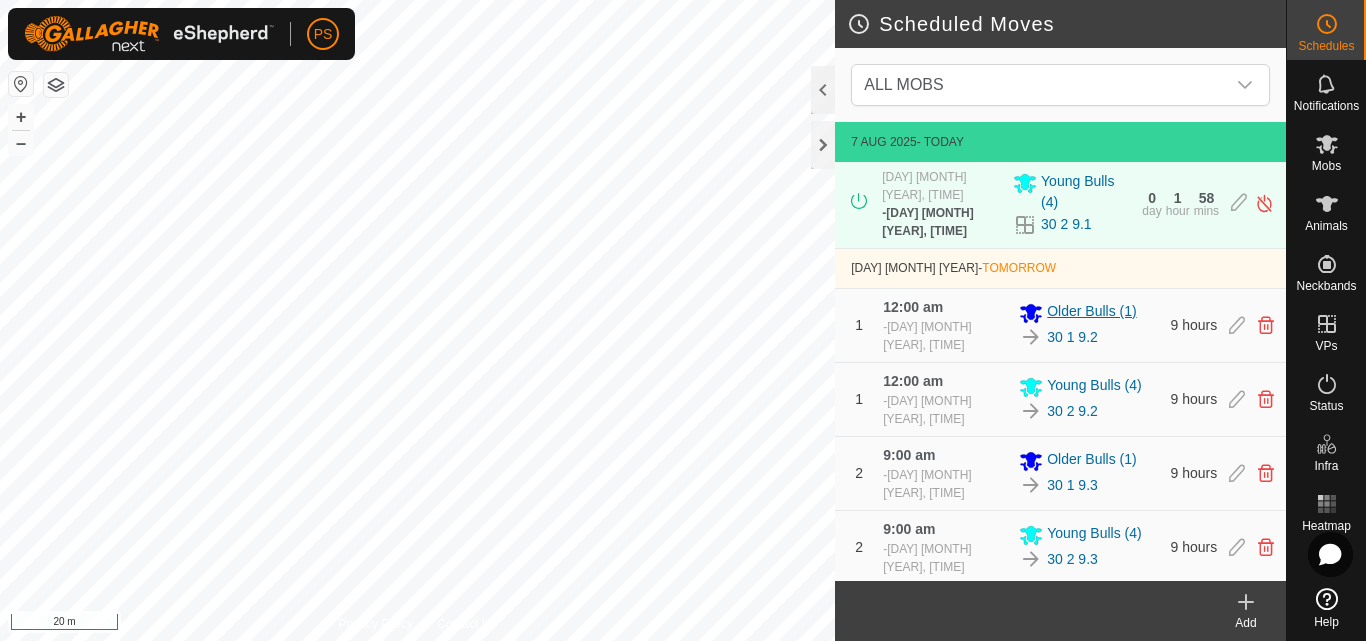 scroll, scrollTop: 178, scrollLeft: 0, axis: vertical 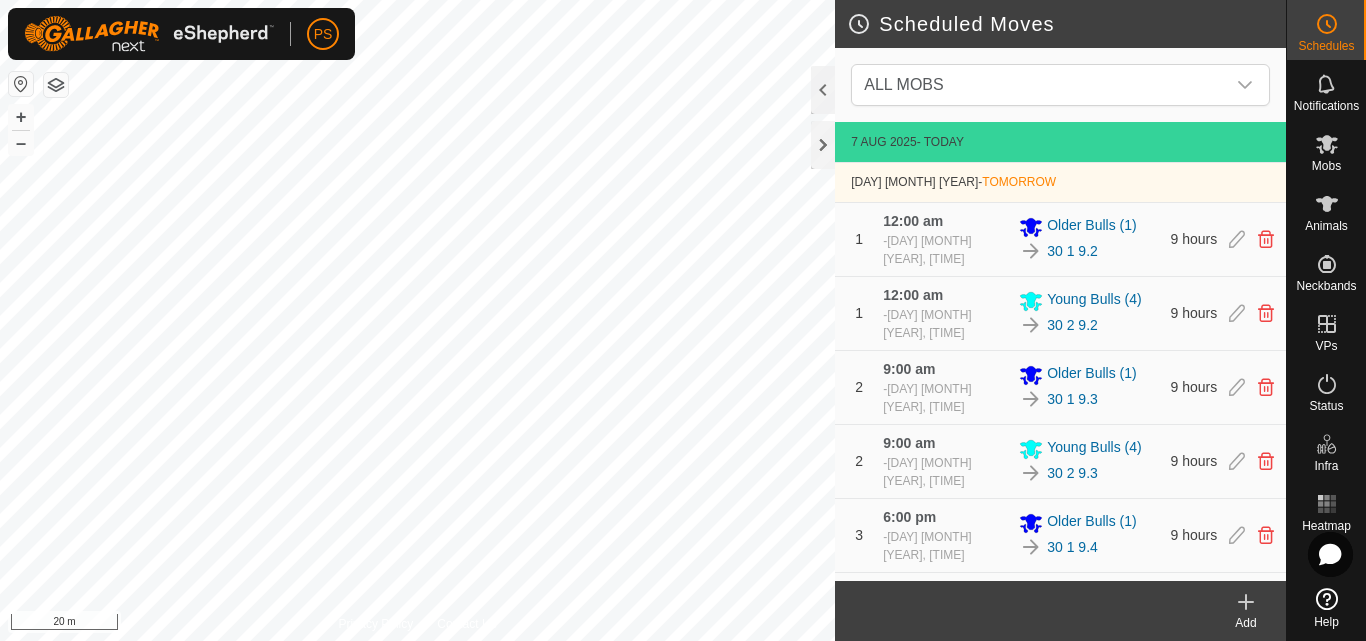 click on "30 2 9.4" at bounding box center [1072, 621] 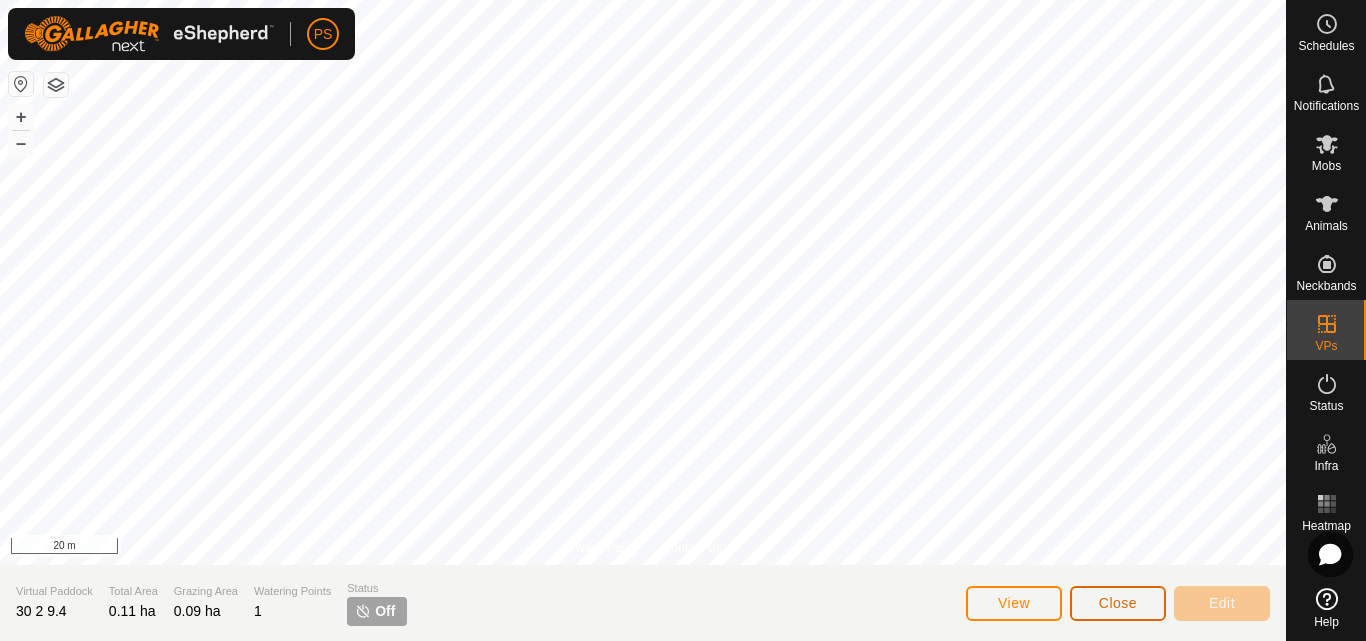 click on "Close" 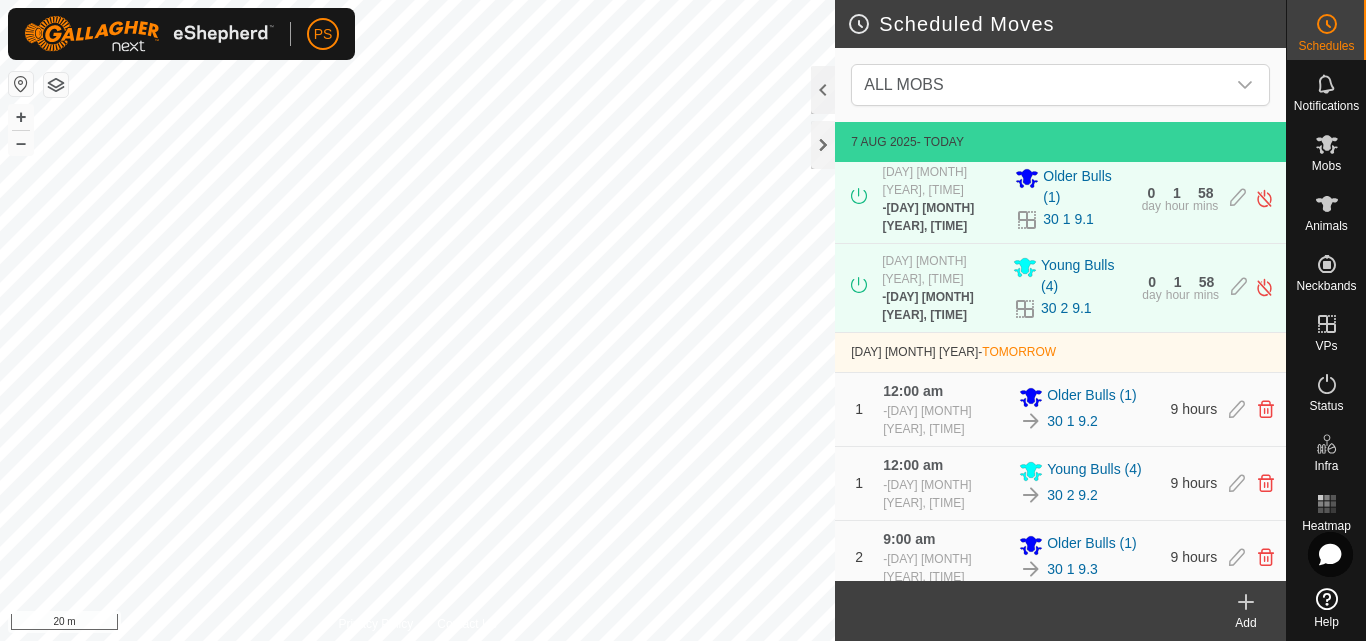 scroll, scrollTop: 0, scrollLeft: 0, axis: both 